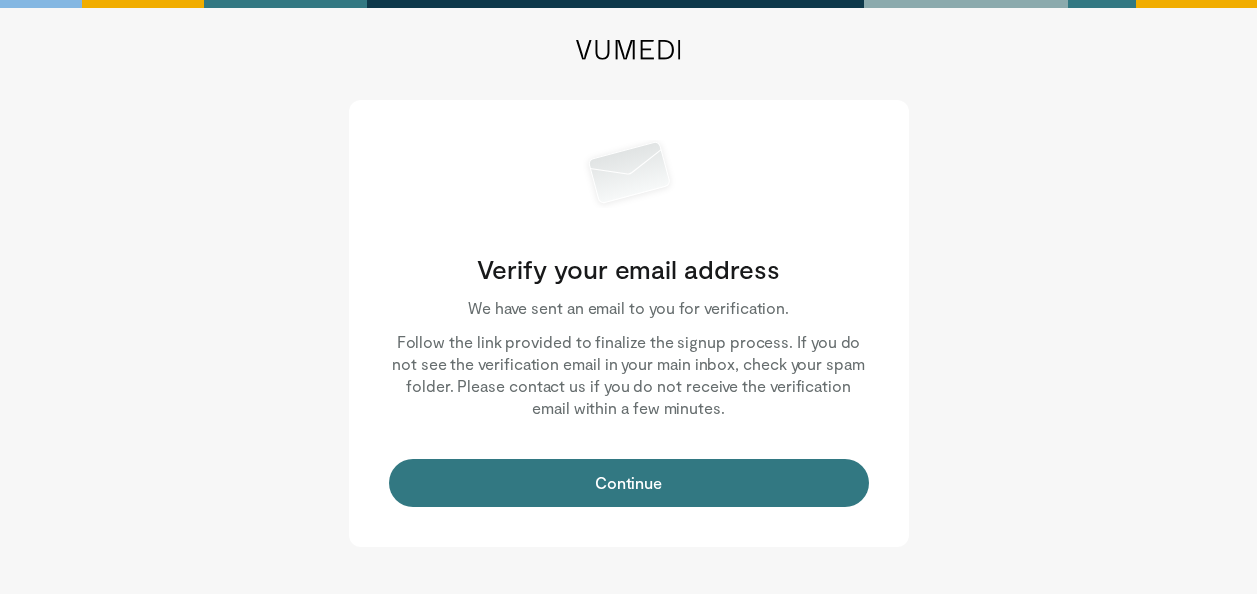 scroll, scrollTop: 0, scrollLeft: 0, axis: both 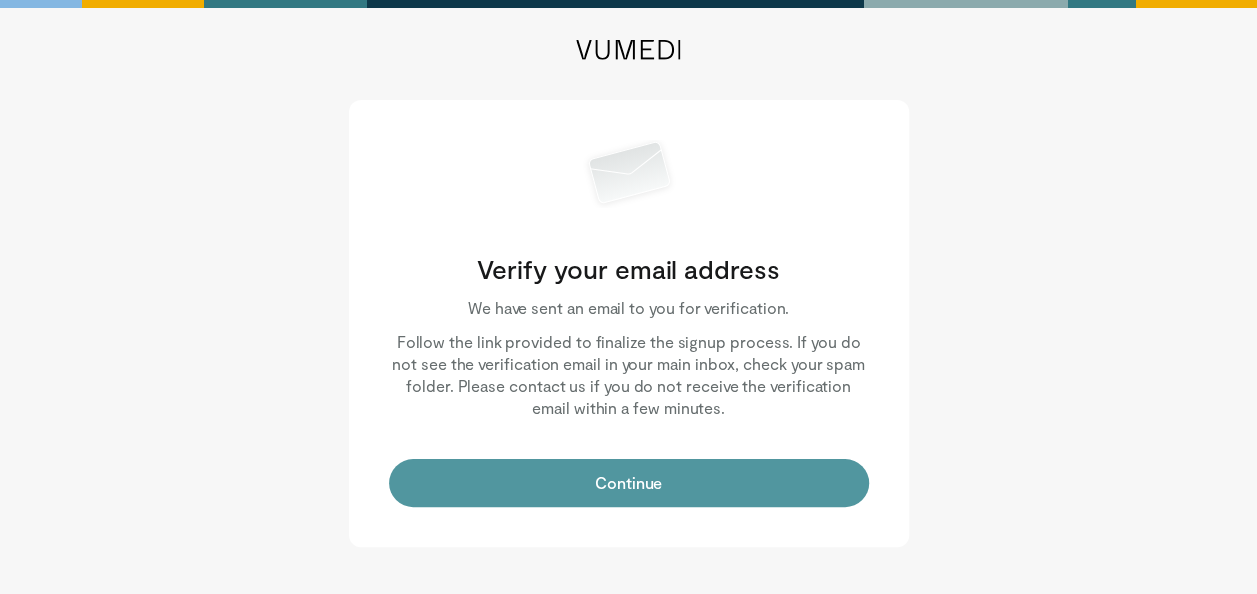 click on "Continue" at bounding box center (629, 483) 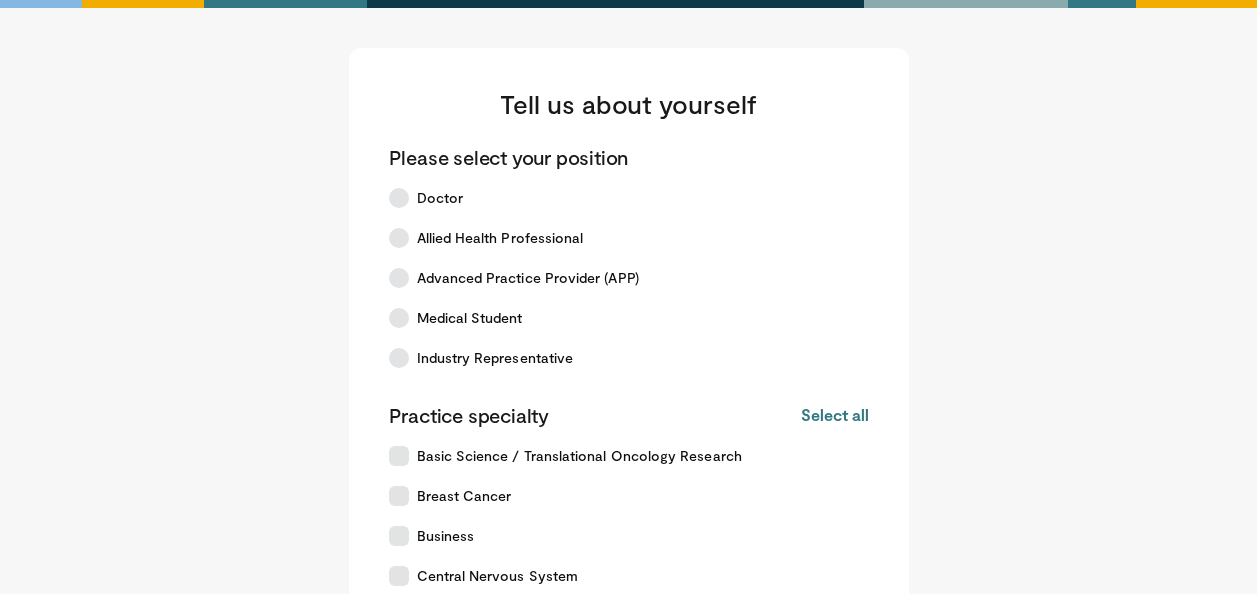 scroll, scrollTop: 0, scrollLeft: 0, axis: both 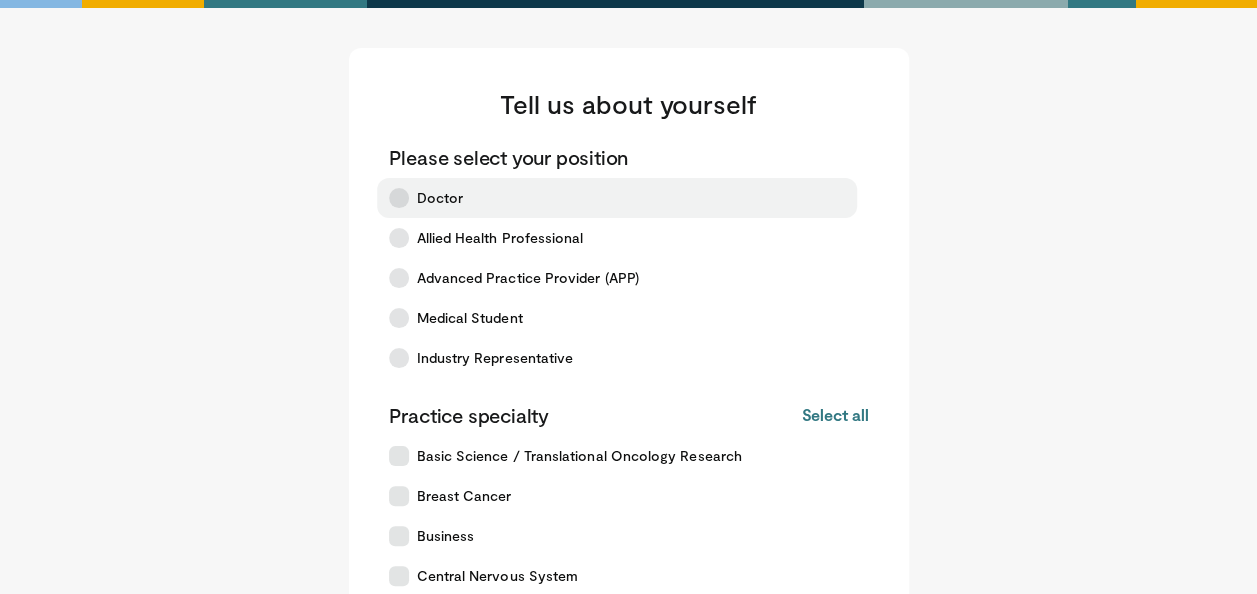 click on "Doctor" at bounding box center [617, 198] 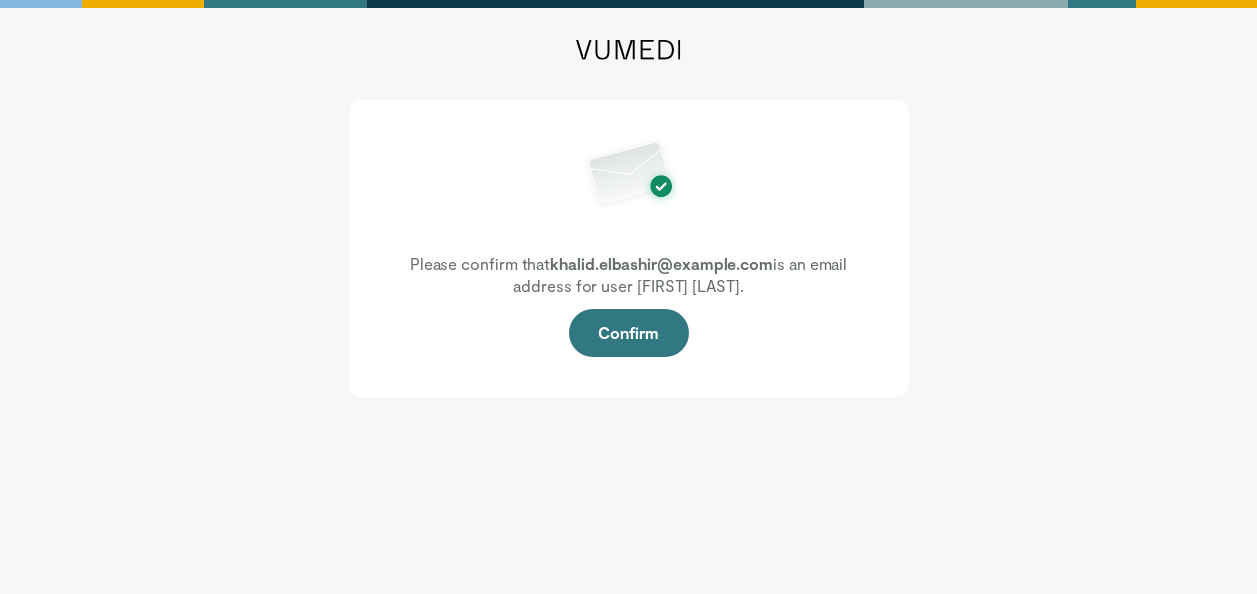 scroll, scrollTop: 0, scrollLeft: 0, axis: both 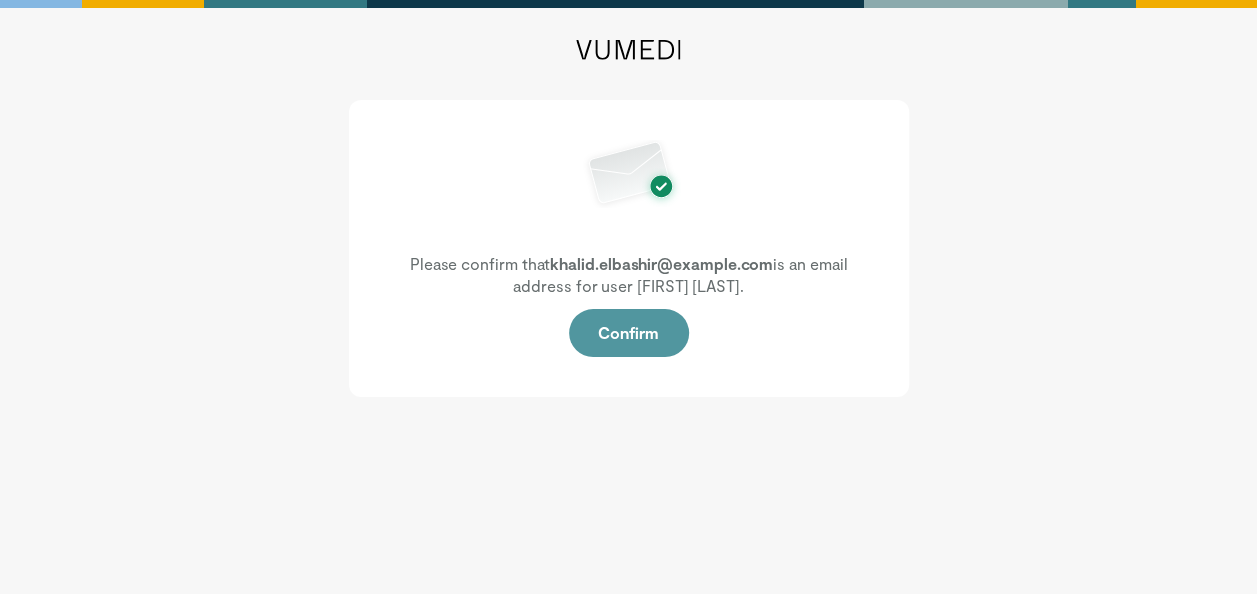 click on "Confirm" at bounding box center (629, 333) 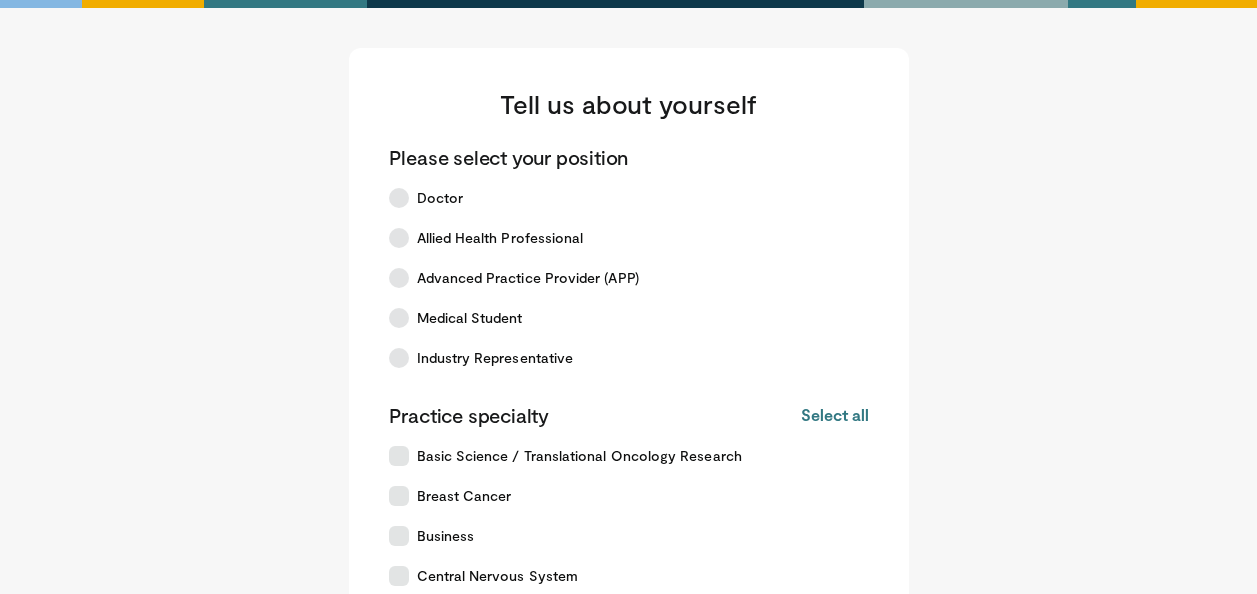 scroll, scrollTop: 0, scrollLeft: 0, axis: both 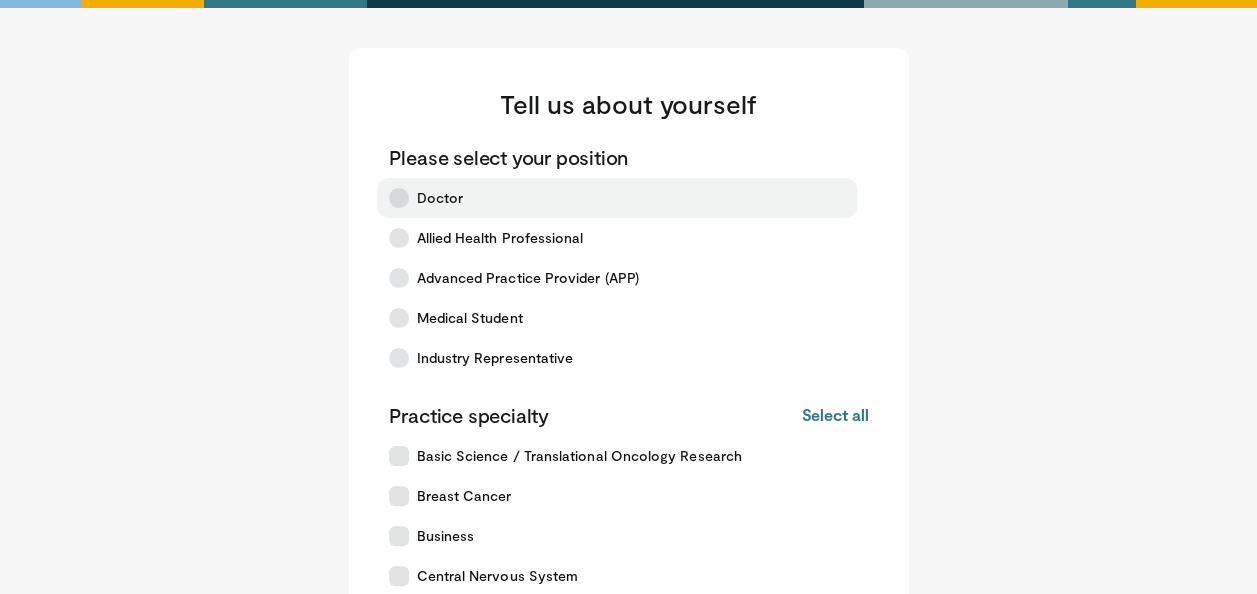 click at bounding box center (399, 198) 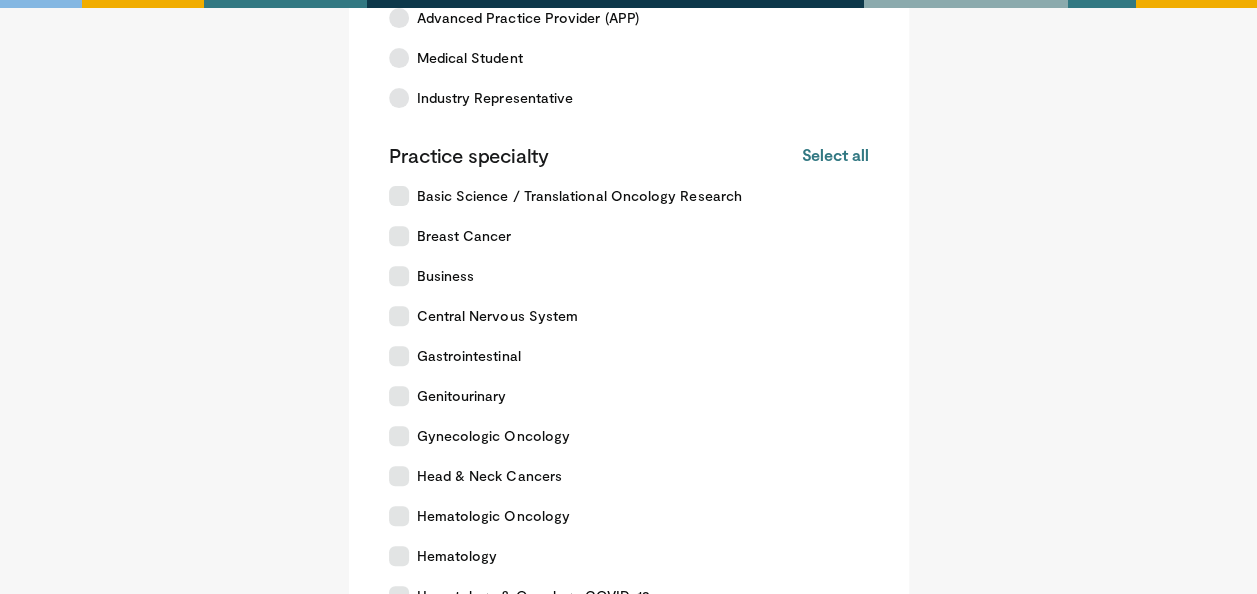 scroll, scrollTop: 280, scrollLeft: 0, axis: vertical 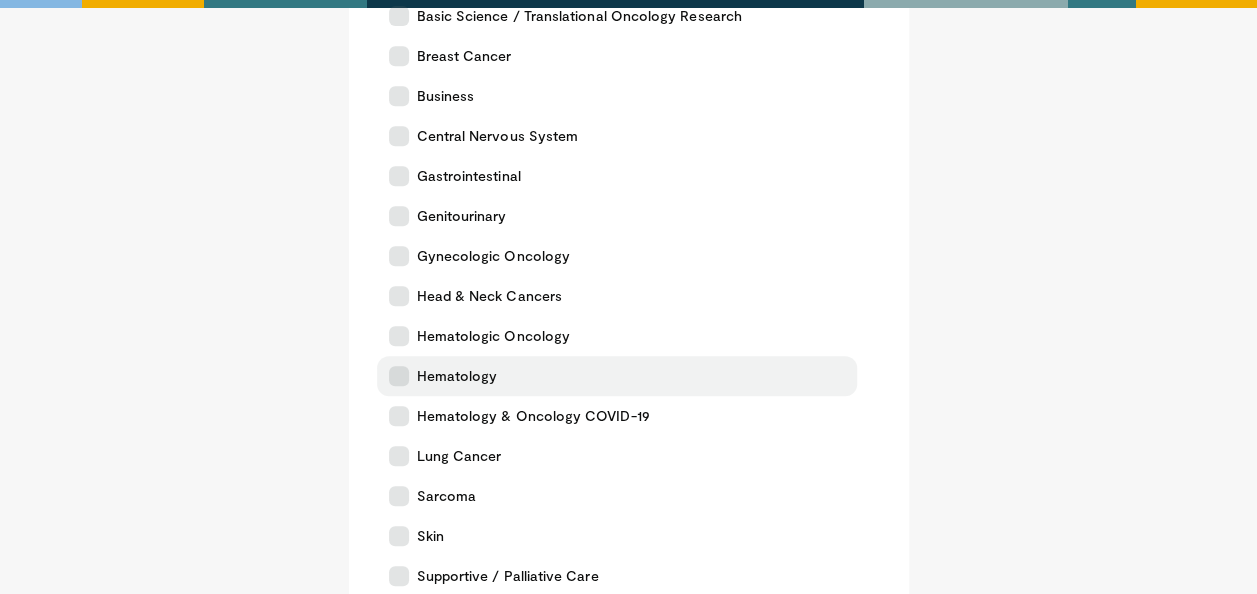 click on "Hematology" at bounding box center (617, 376) 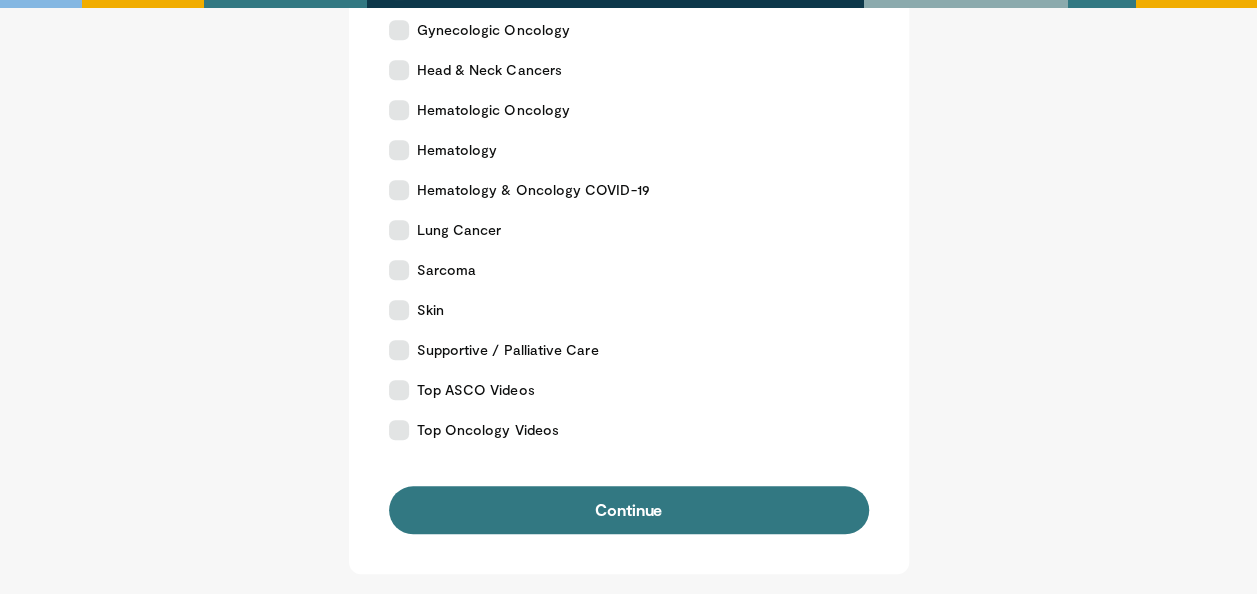 scroll, scrollTop: 680, scrollLeft: 0, axis: vertical 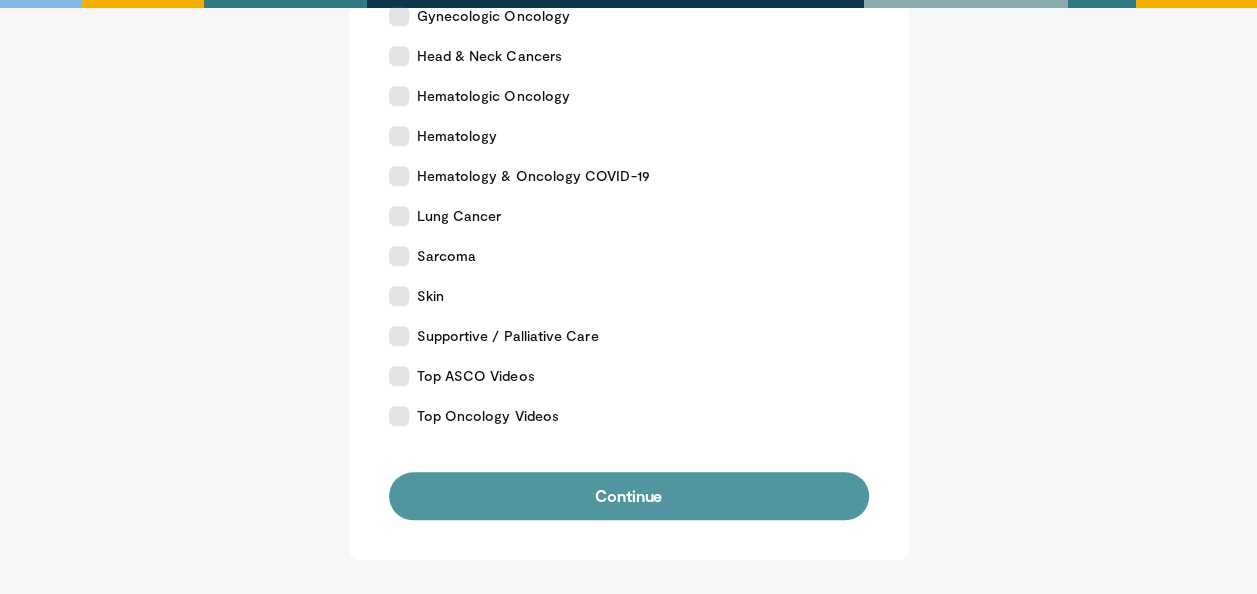 click on "Continue" at bounding box center (629, 496) 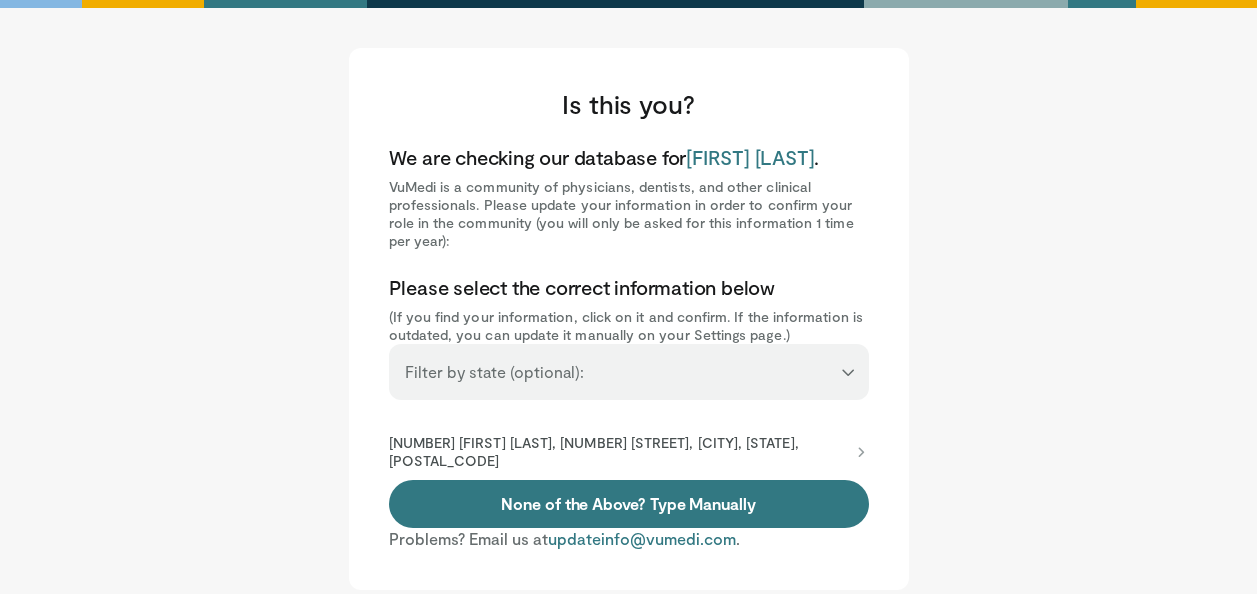 scroll, scrollTop: 0, scrollLeft: 0, axis: both 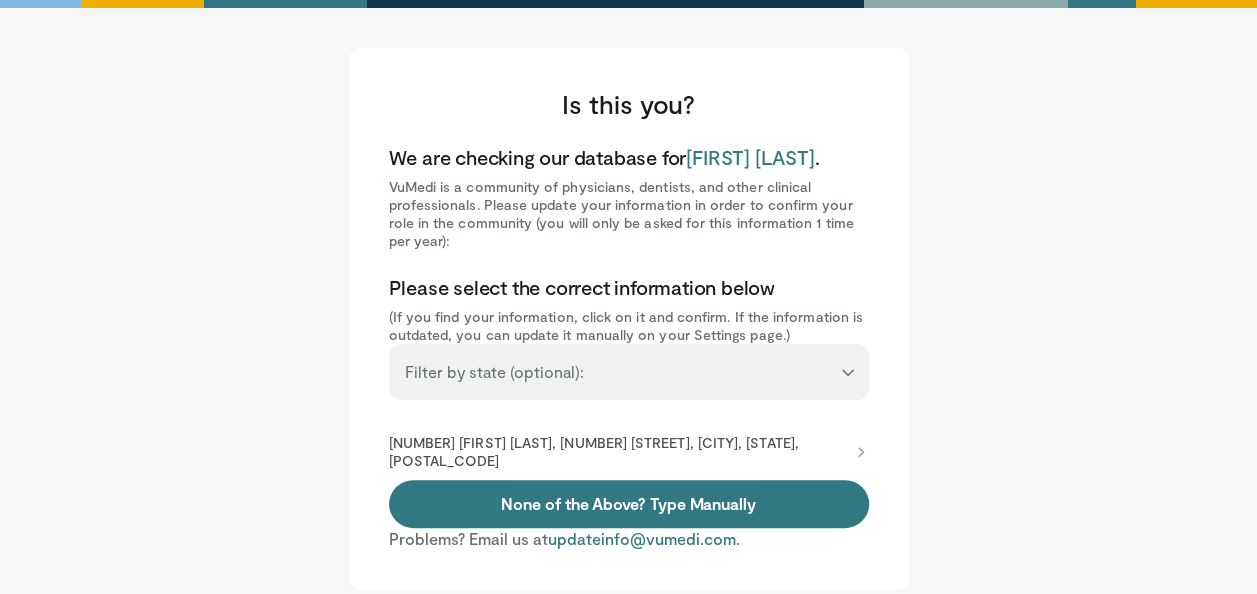click on "**********" at bounding box center [629, 363] 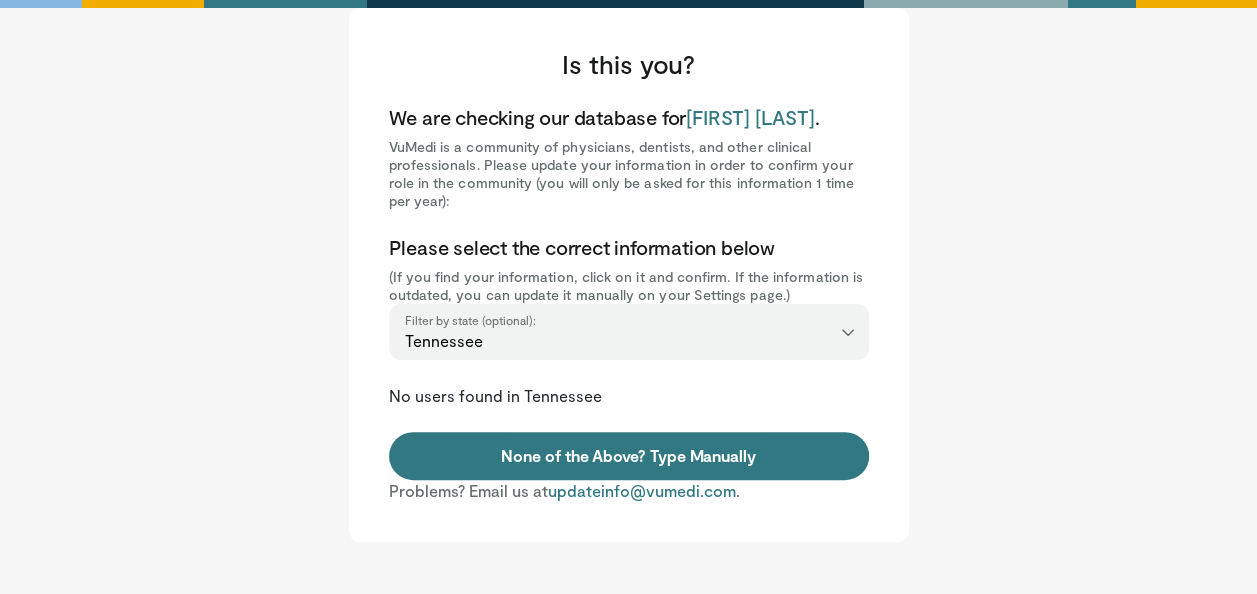scroll, scrollTop: 186, scrollLeft: 0, axis: vertical 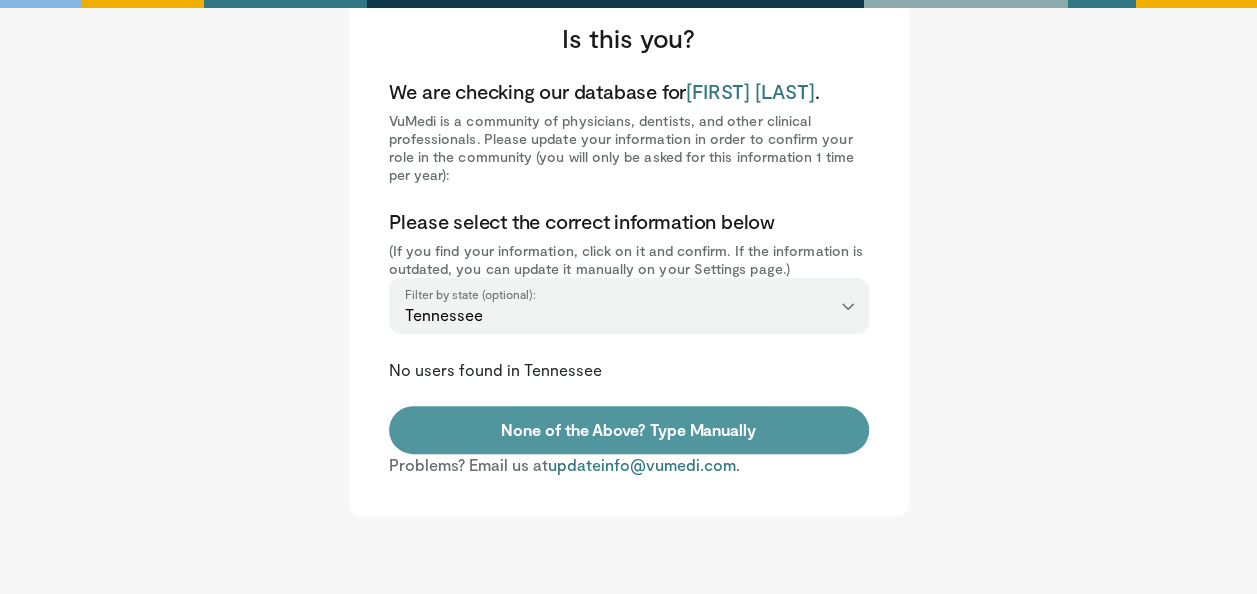 click on "None of the Above? Type Manually" at bounding box center (629, 430) 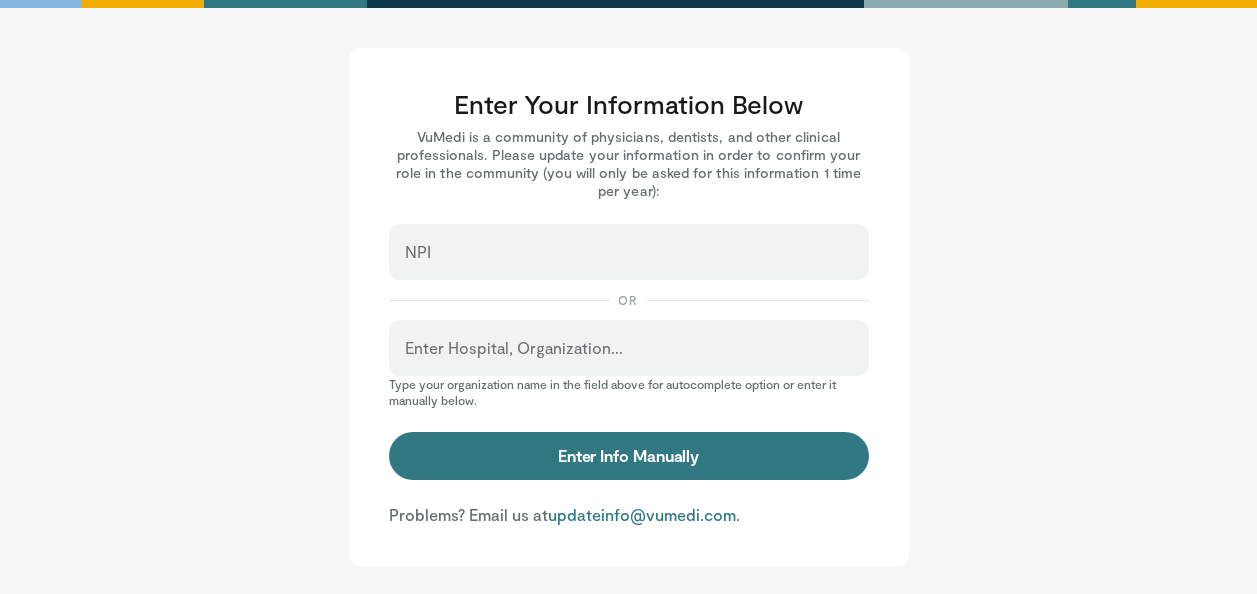 scroll, scrollTop: 0, scrollLeft: 0, axis: both 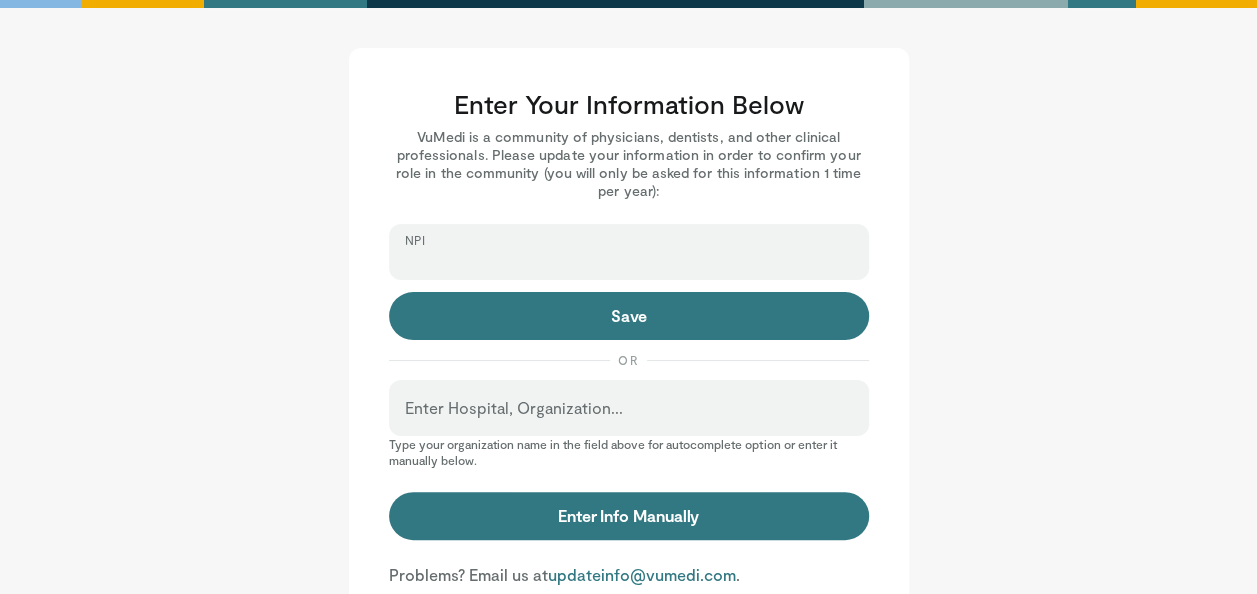 click on "NPI" at bounding box center [629, 261] 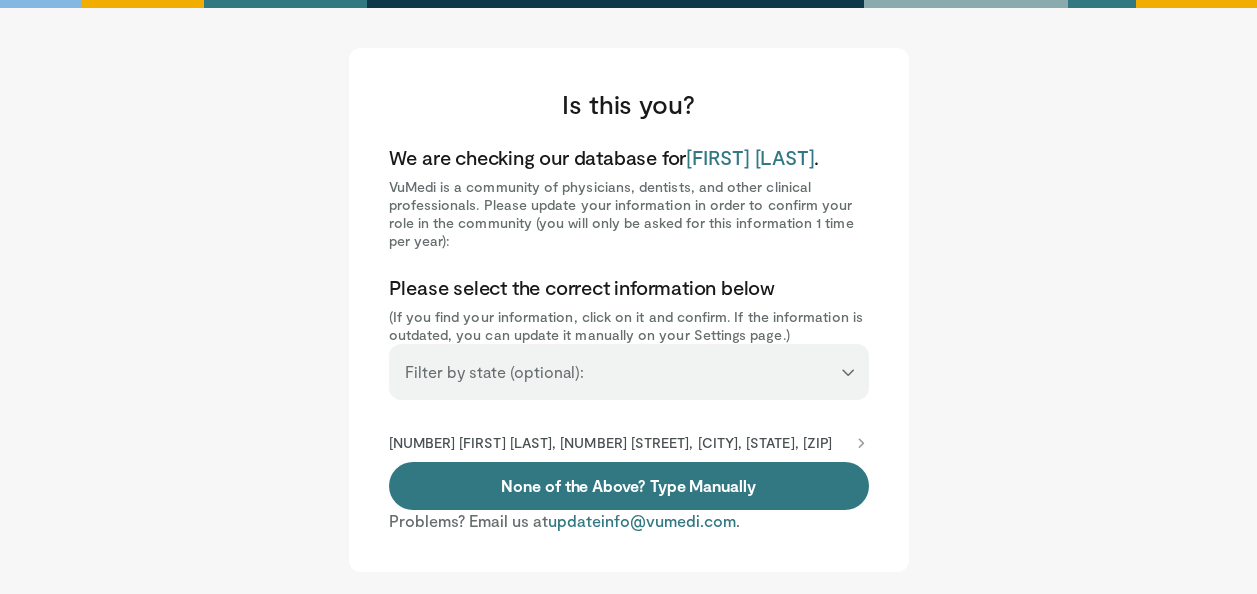 select on "**" 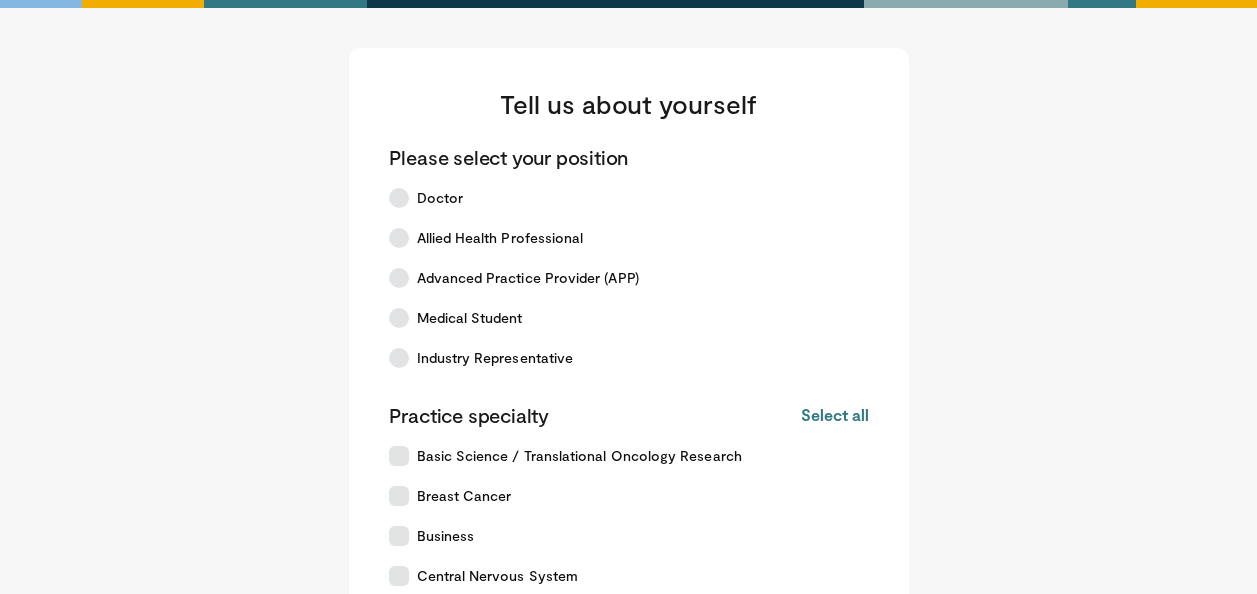 scroll, scrollTop: 680, scrollLeft: 0, axis: vertical 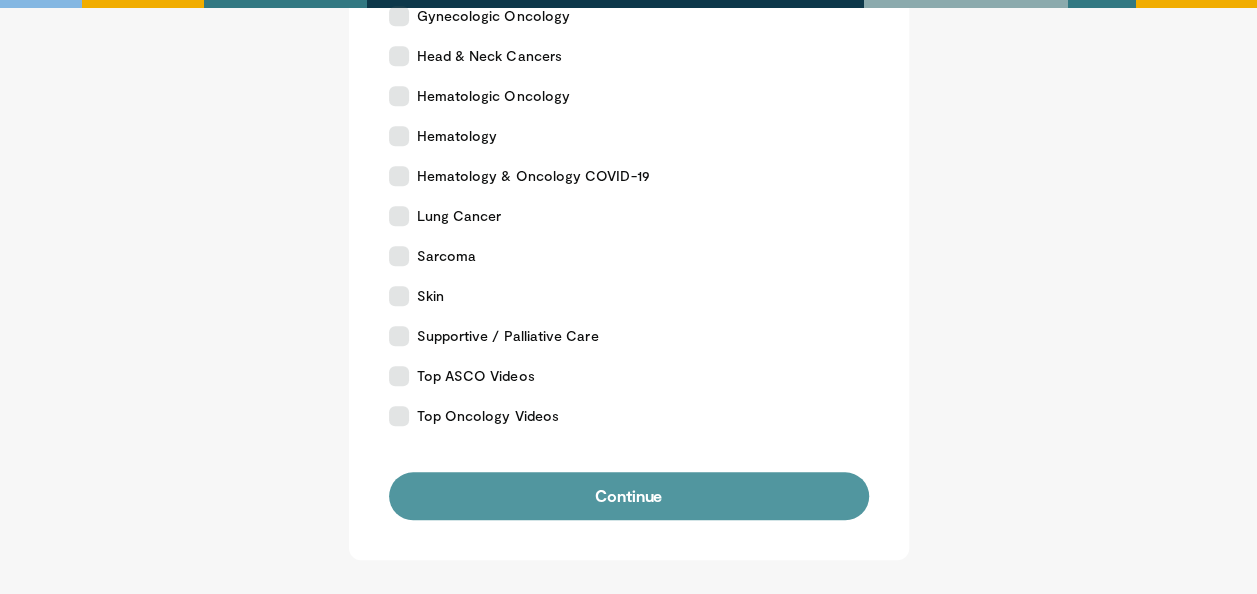 click on "Continue" at bounding box center (629, 496) 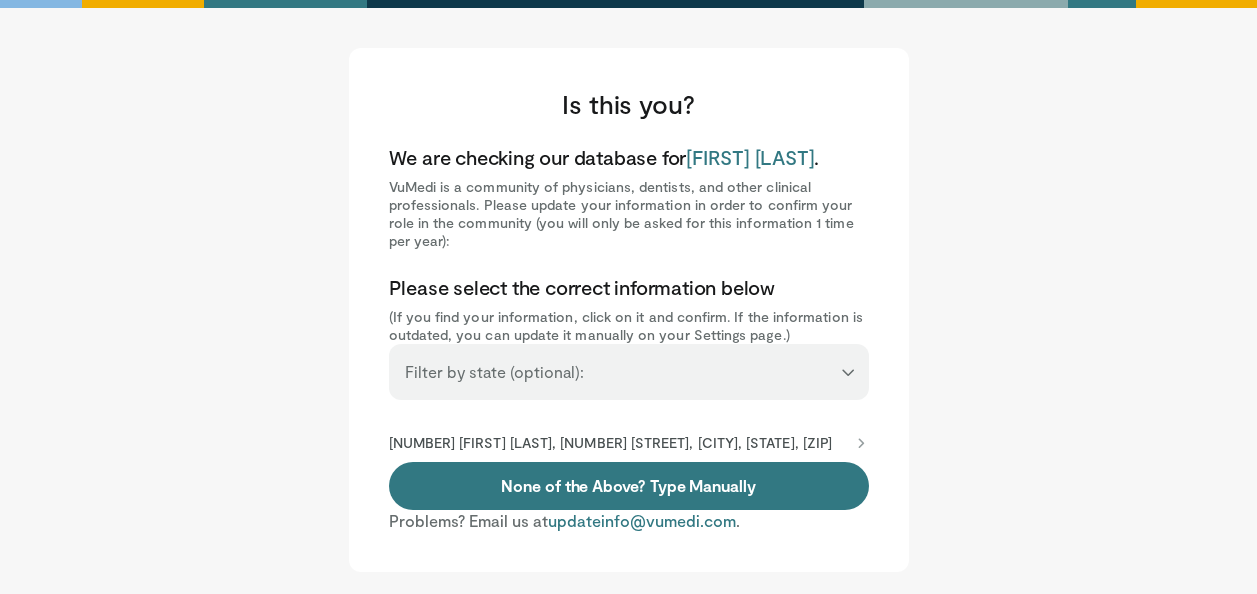 scroll, scrollTop: 0, scrollLeft: 0, axis: both 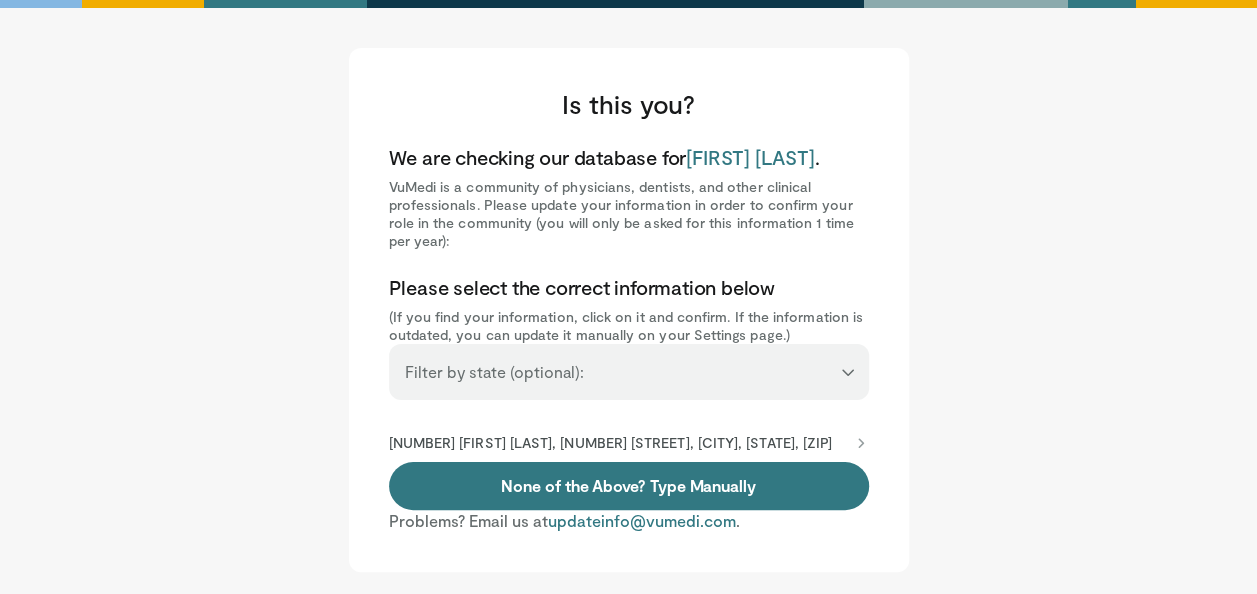 click on "**********" at bounding box center [629, 363] 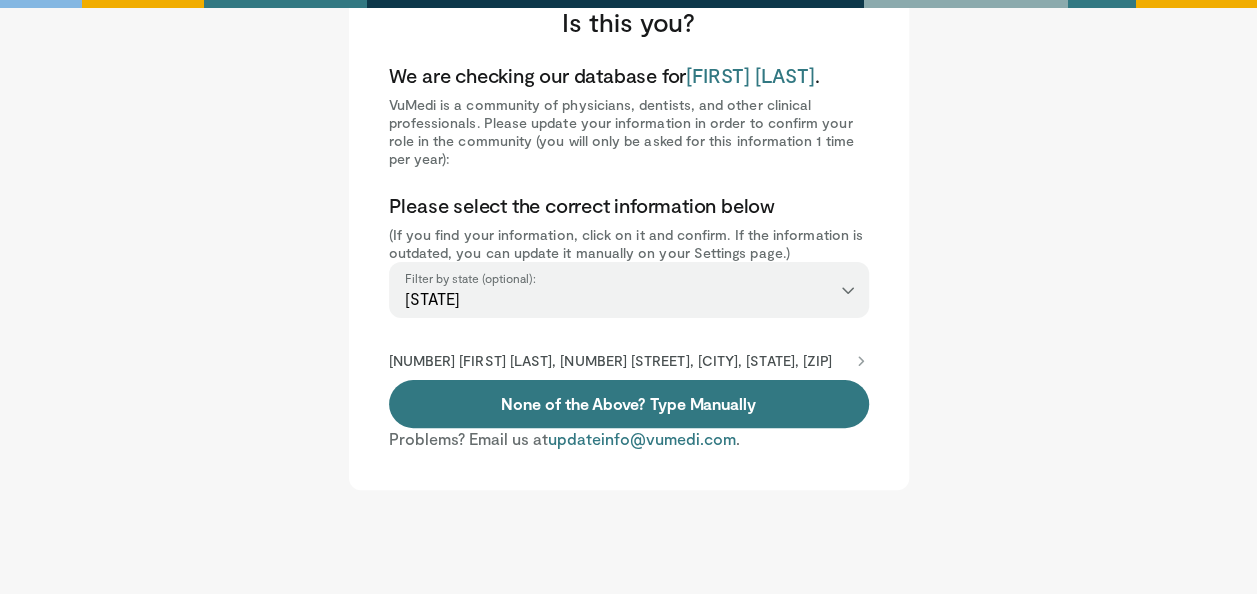 scroll, scrollTop: 120, scrollLeft: 0, axis: vertical 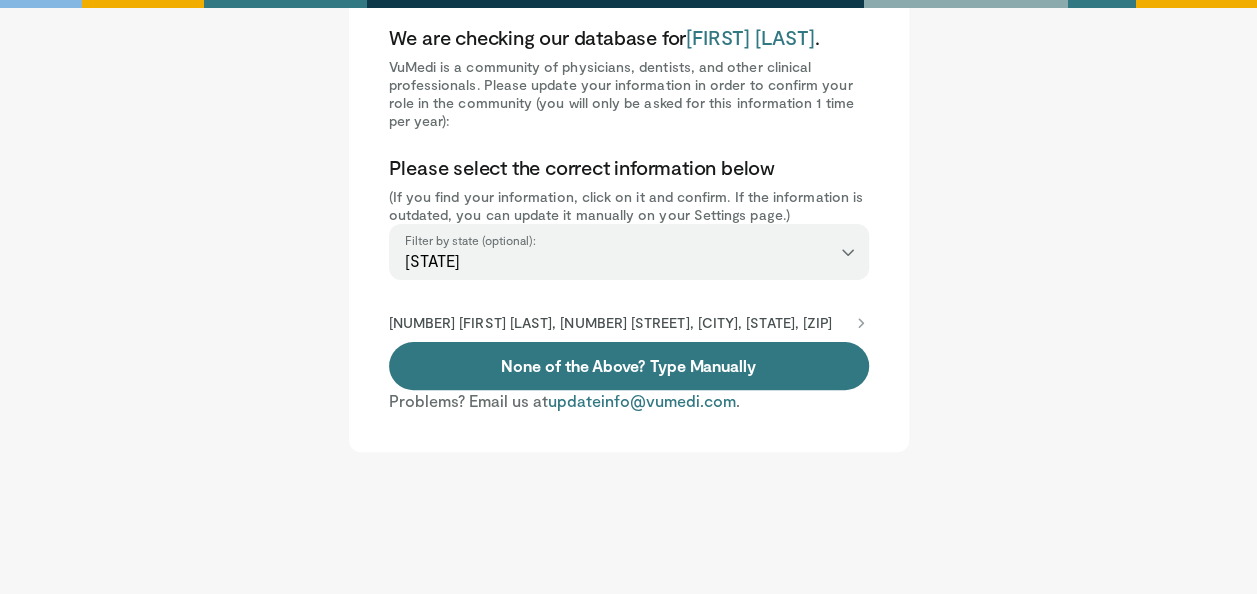 click on "1245766096 Khalid Elbashir, 450 Clarkson Ave, Brooklyn,  NY, 11203-2012" at bounding box center (611, 323) 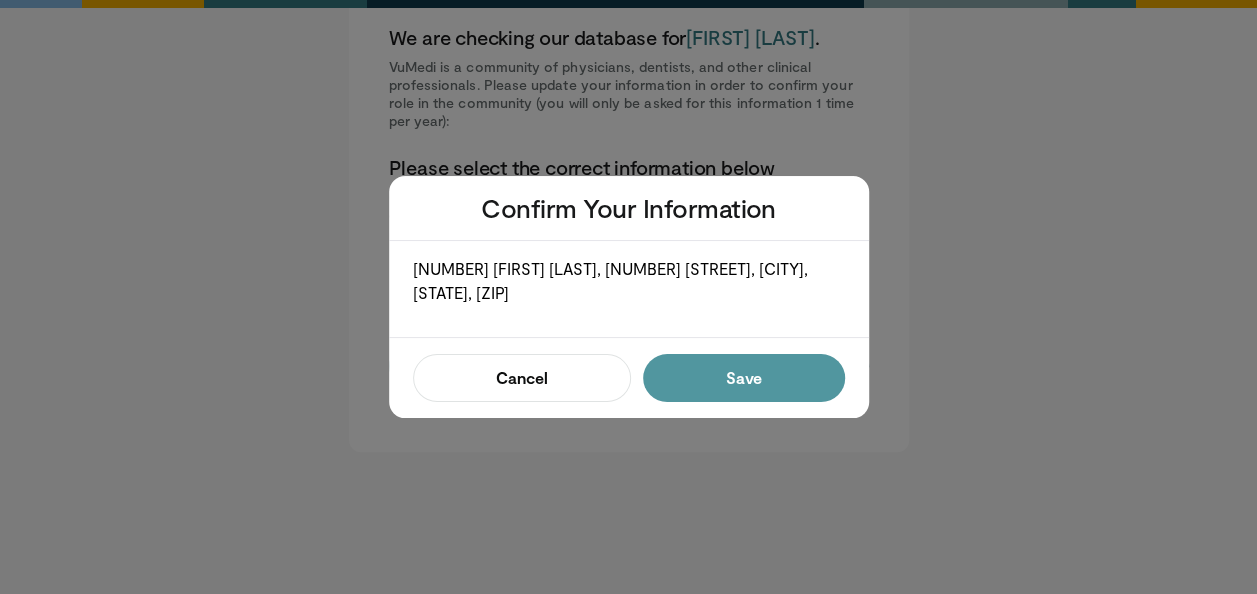 click on "Save" at bounding box center (743, 378) 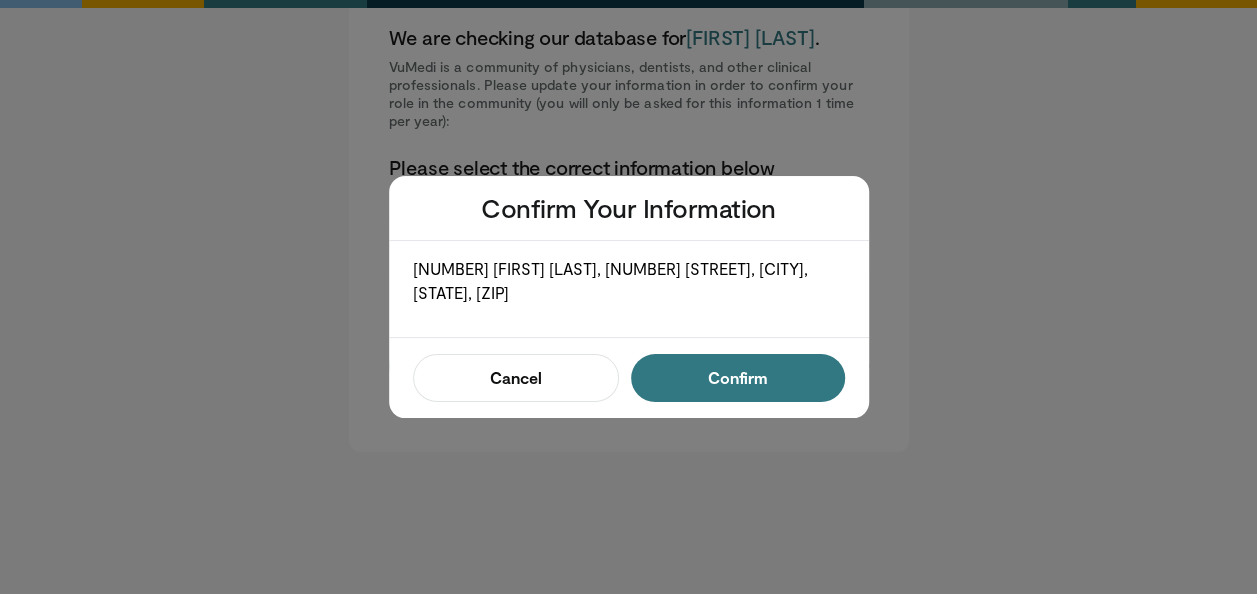 click on "Confirm" at bounding box center [737, 378] 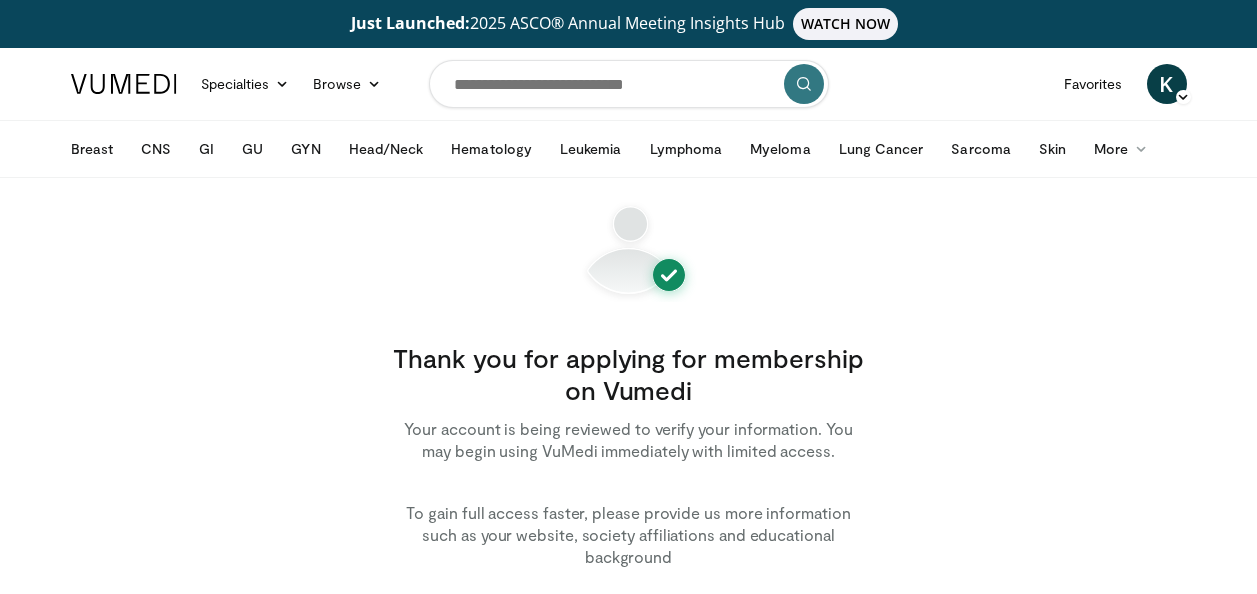 scroll, scrollTop: 0, scrollLeft: 0, axis: both 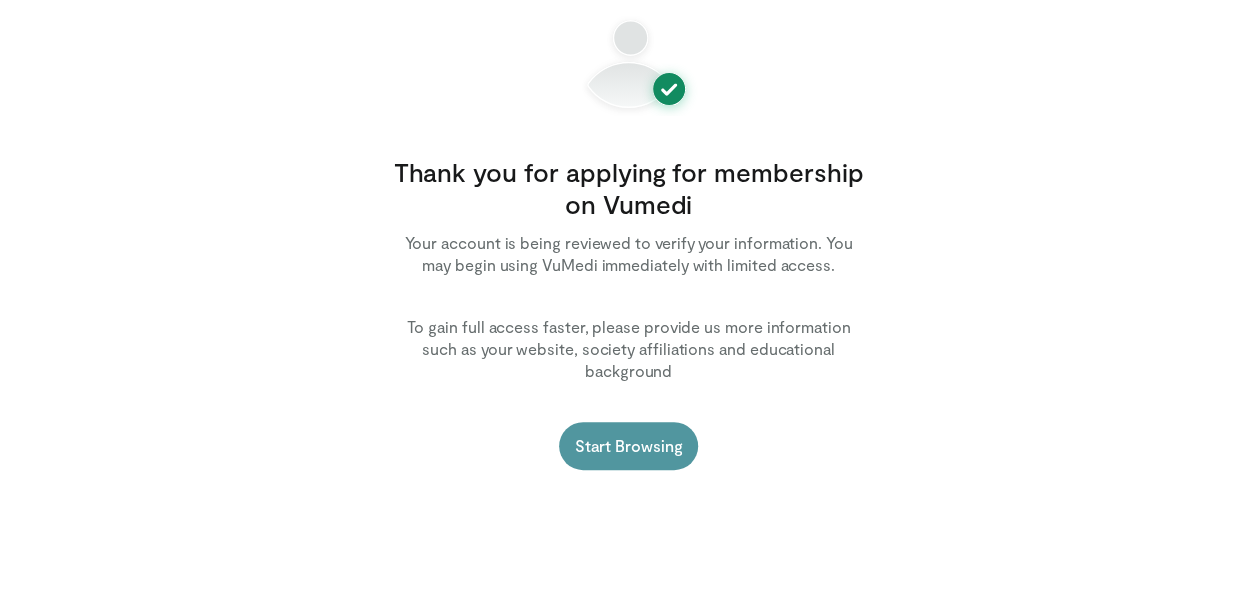 click on "Start Browsing" at bounding box center (629, 446) 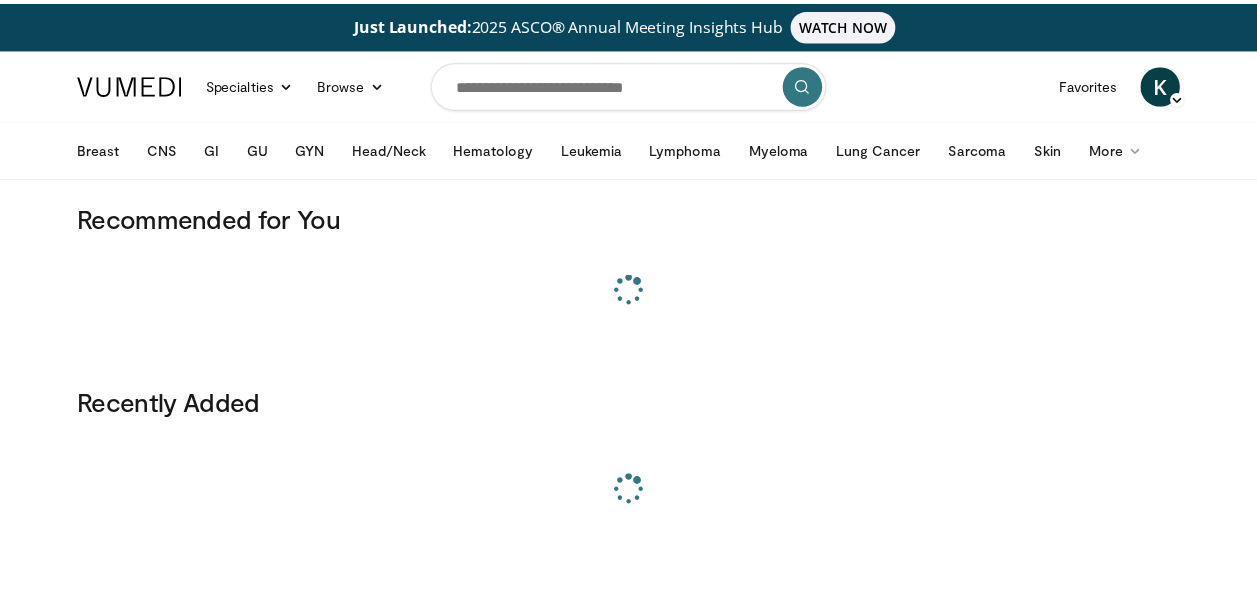 scroll, scrollTop: 0, scrollLeft: 0, axis: both 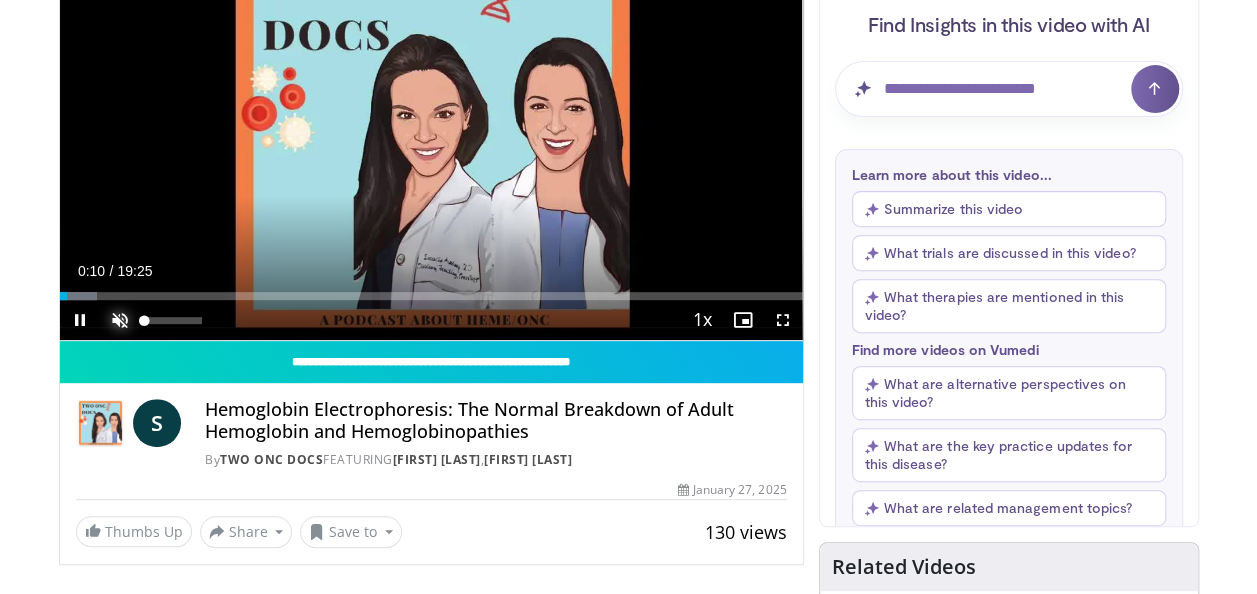 click at bounding box center (120, 320) 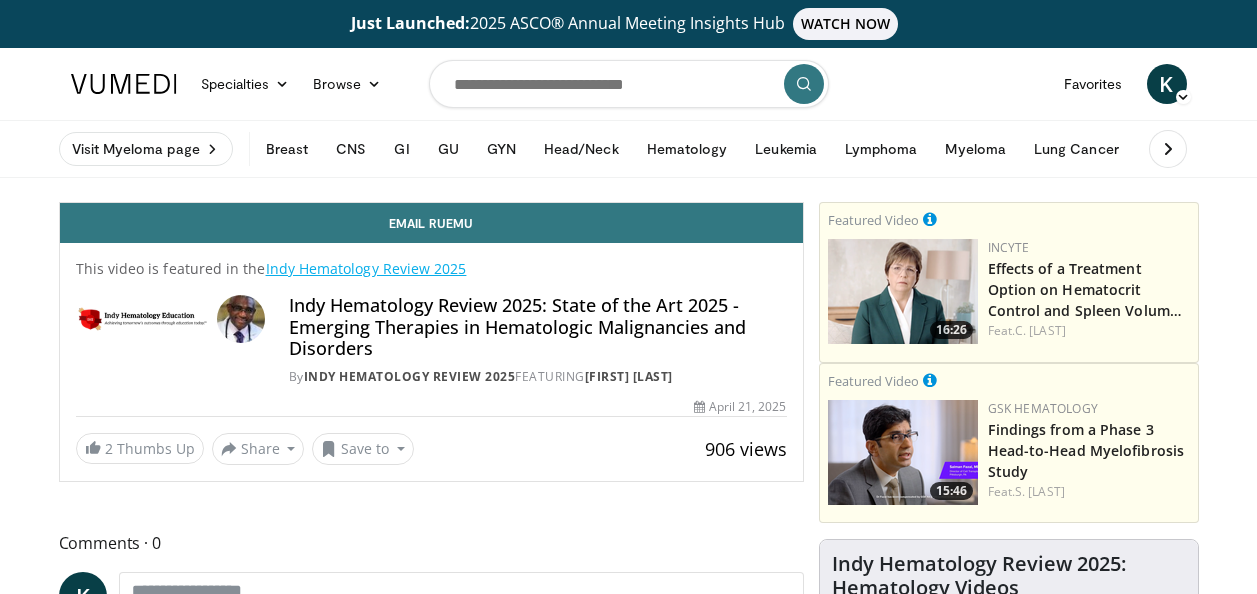 scroll, scrollTop: 0, scrollLeft: 0, axis: both 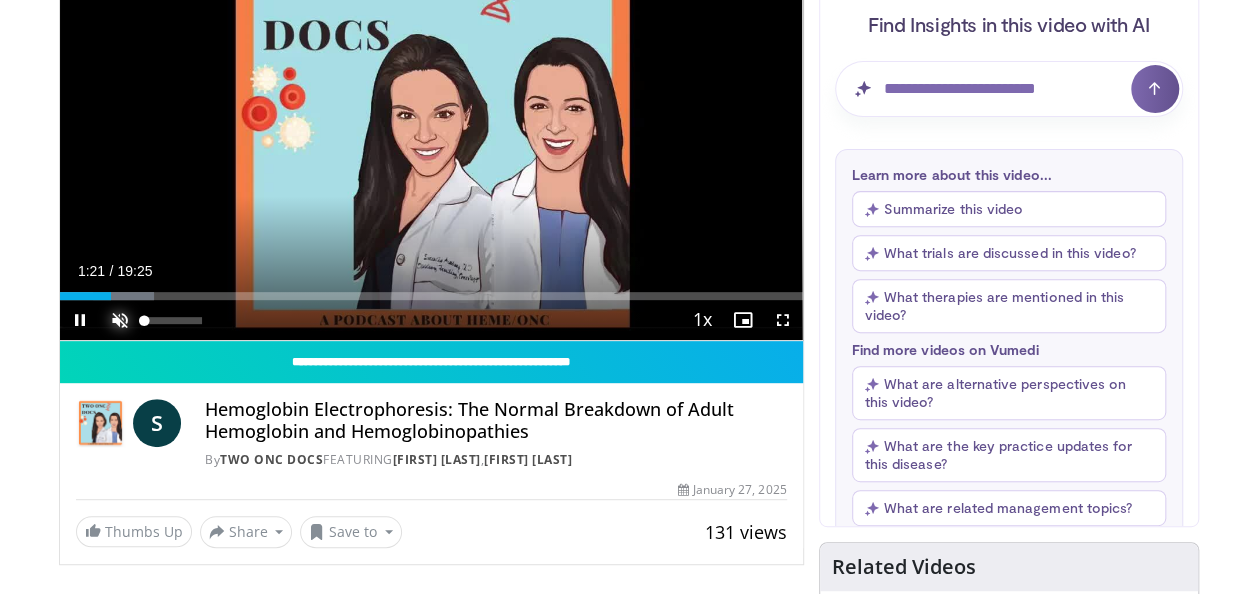 click at bounding box center (120, 320) 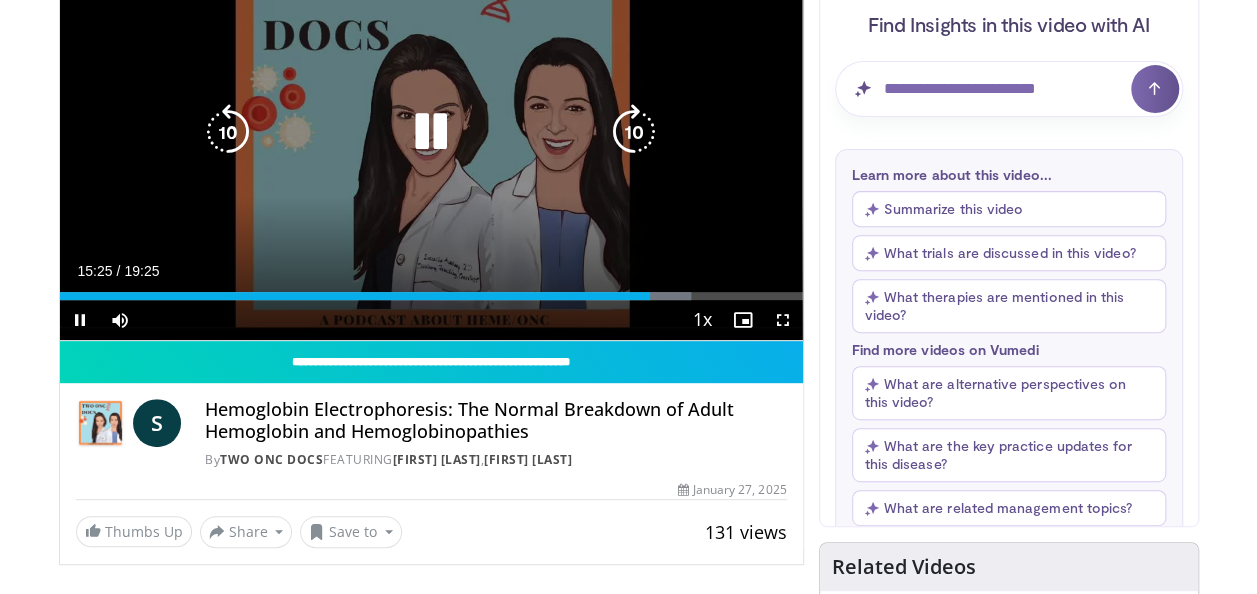 click on "10 seconds
Tap to unmute" at bounding box center (431, 131) 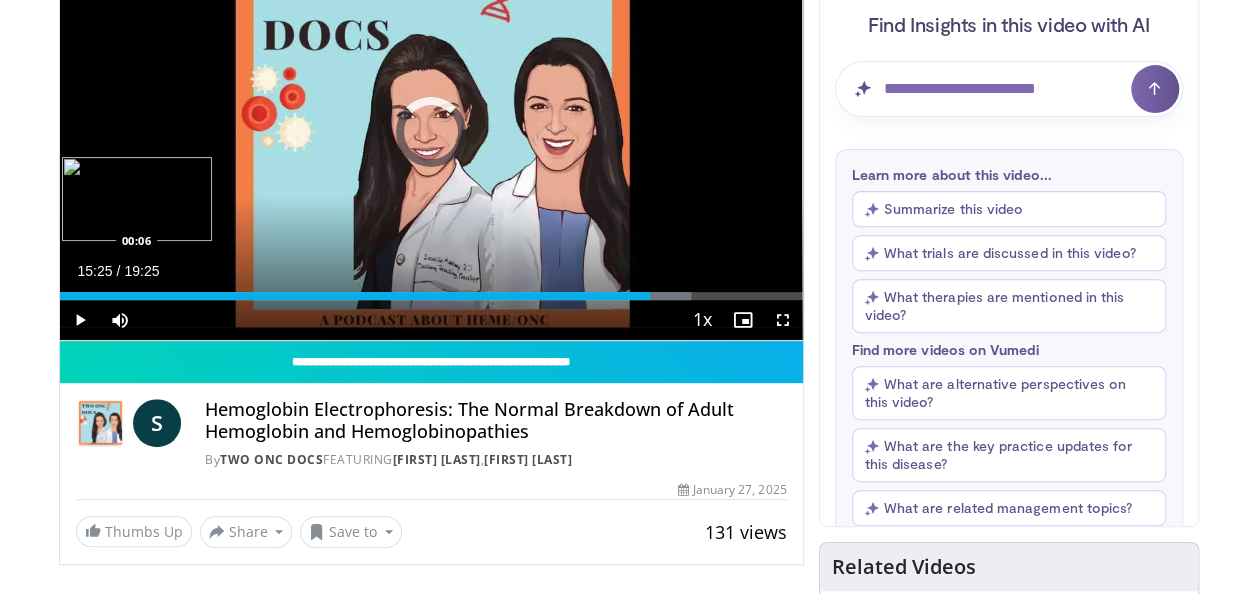 click on "15:25" at bounding box center [355, 296] 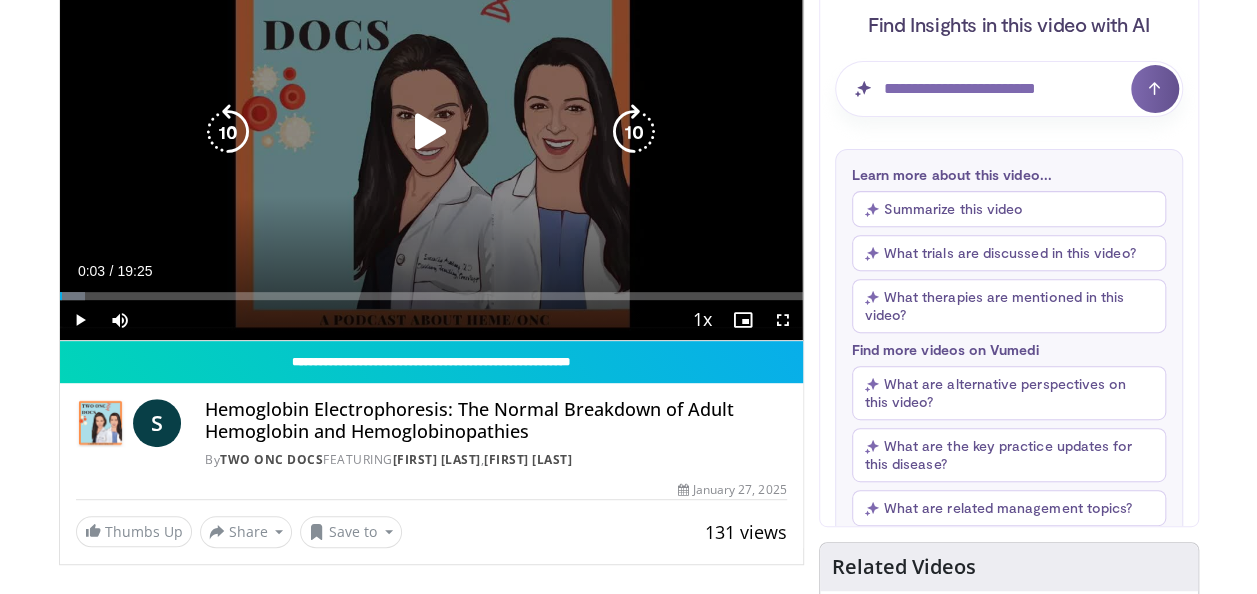 click at bounding box center [431, 132] 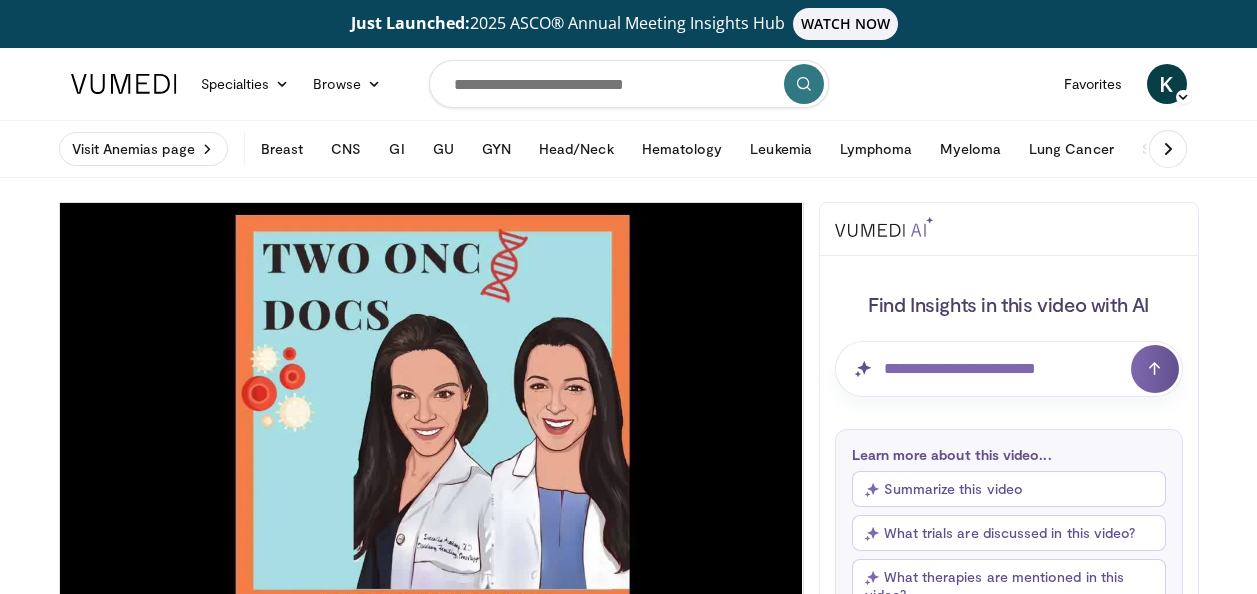 scroll, scrollTop: 280, scrollLeft: 0, axis: vertical 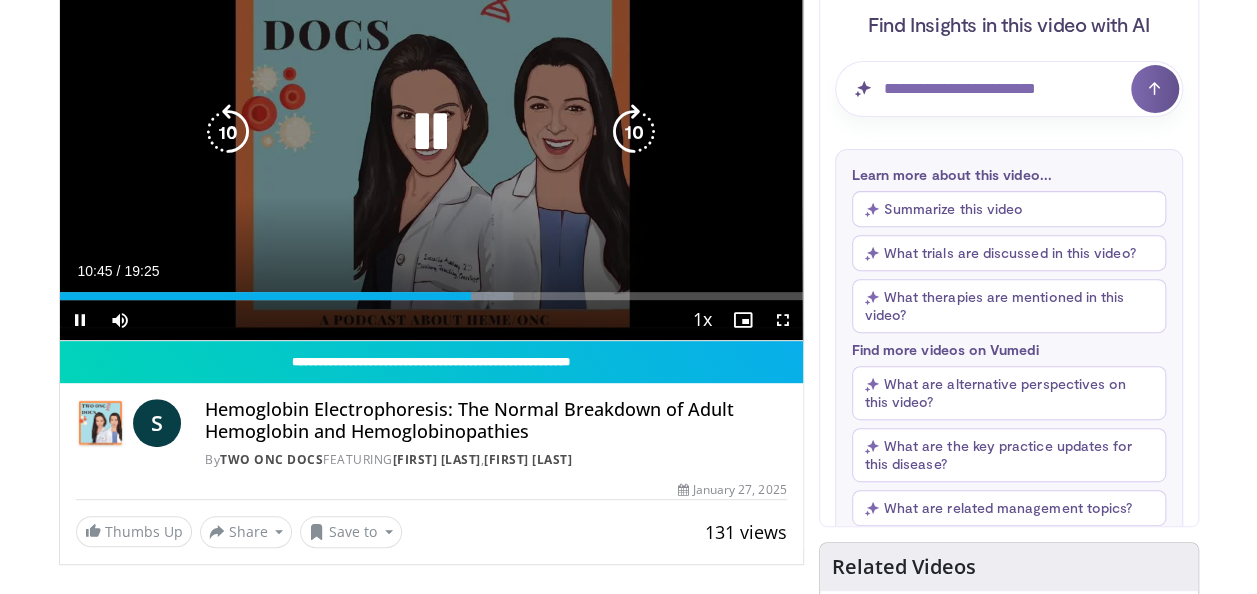 click on "10 seconds
Tap to unmute" at bounding box center (431, 131) 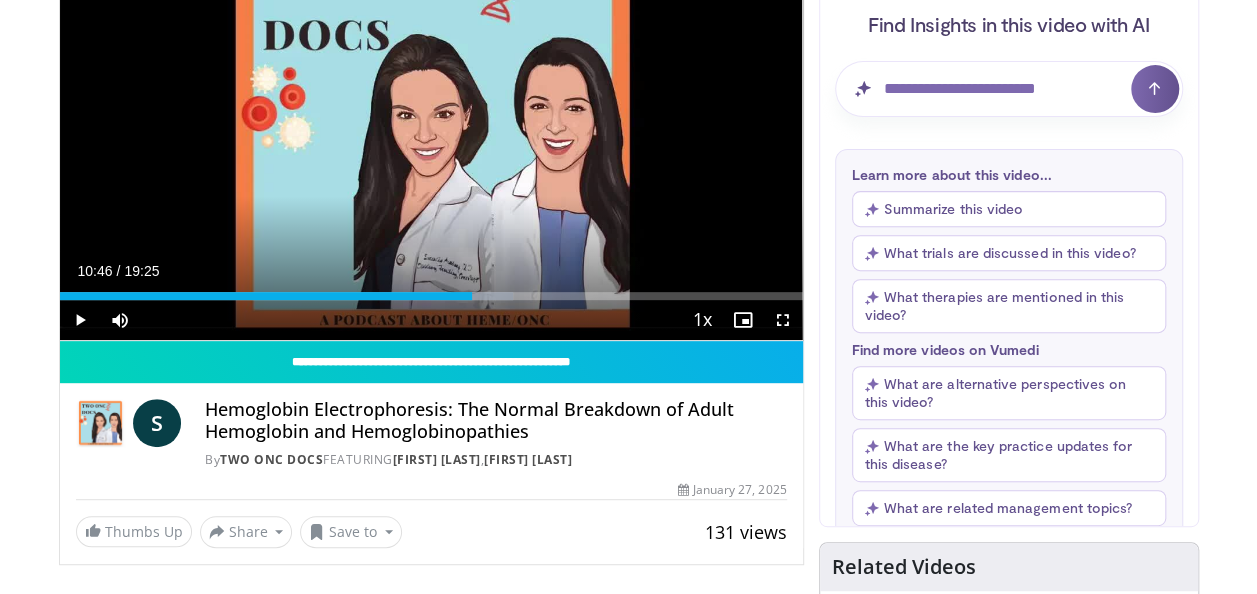 click on "10 seconds
Tap to unmute" at bounding box center (431, 131) 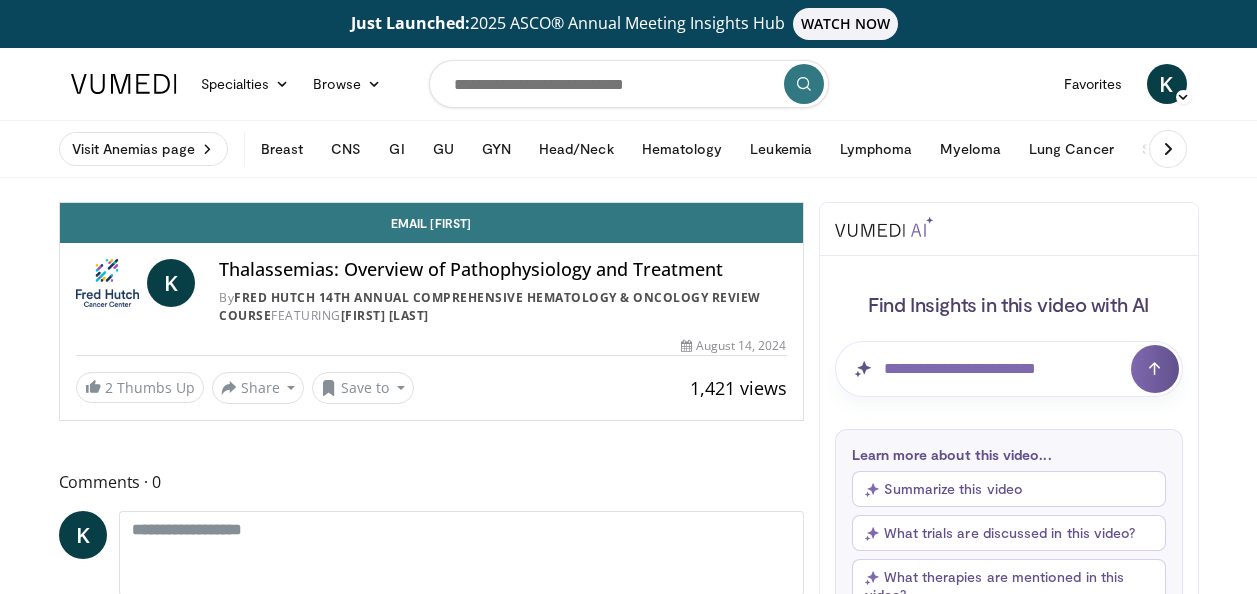 scroll, scrollTop: 0, scrollLeft: 0, axis: both 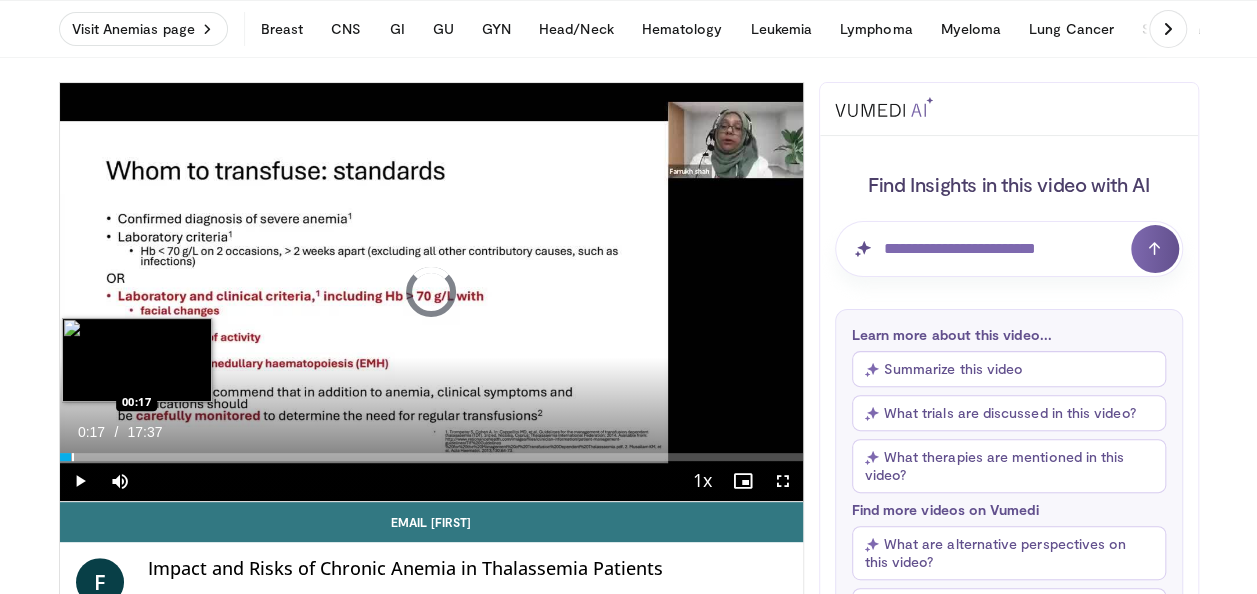 click at bounding box center [73, 457] 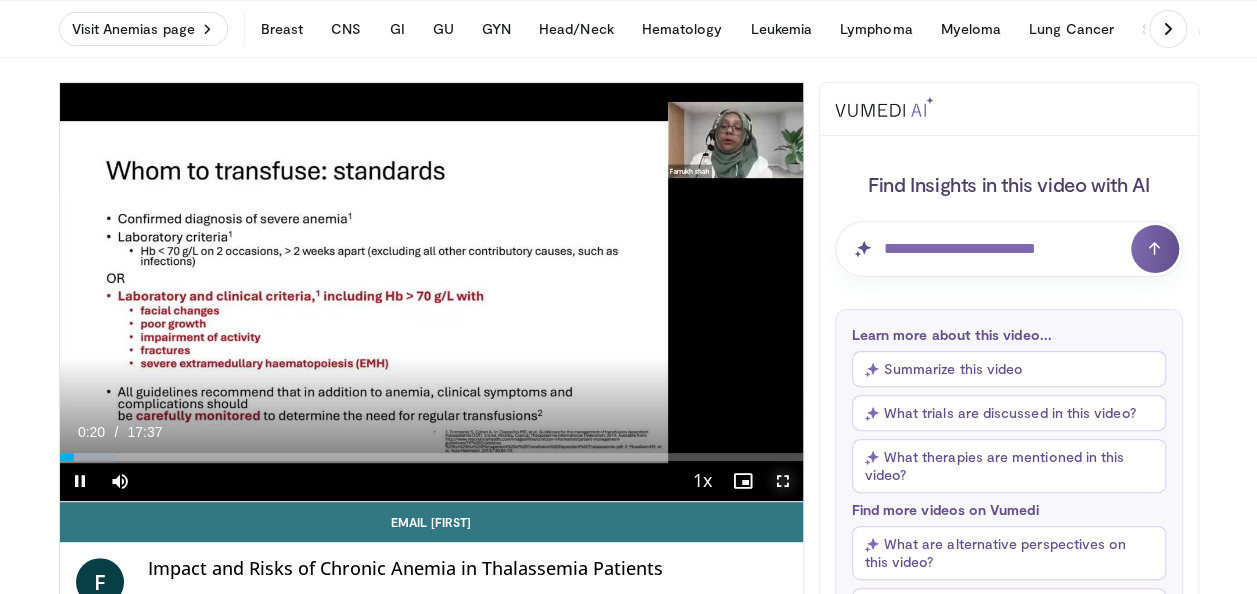click at bounding box center [783, 481] 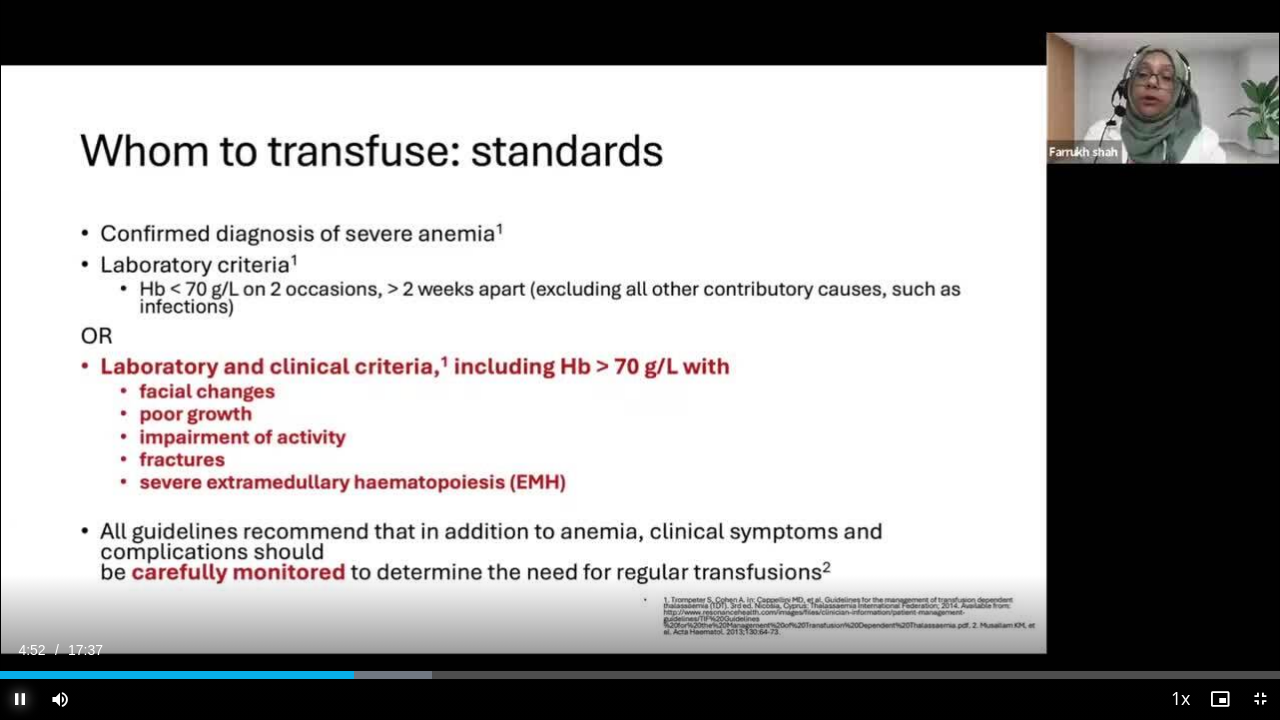 click at bounding box center (20, 699) 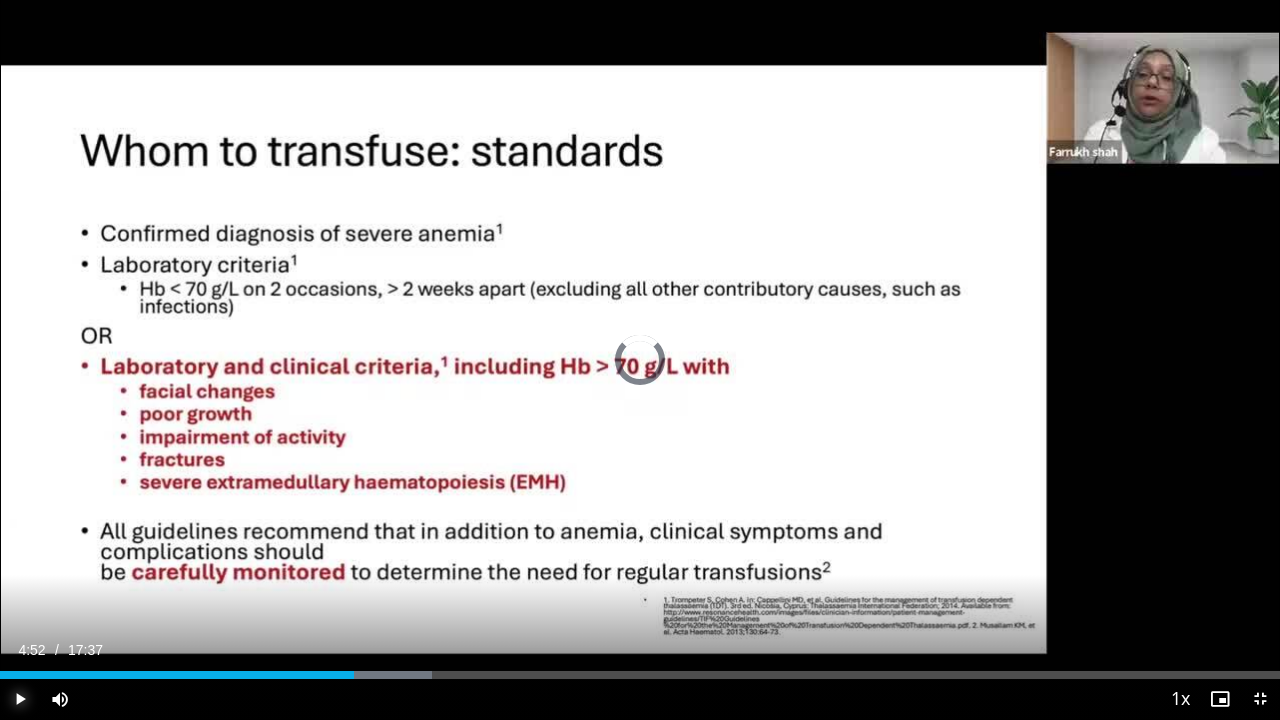 click at bounding box center (8, 675) 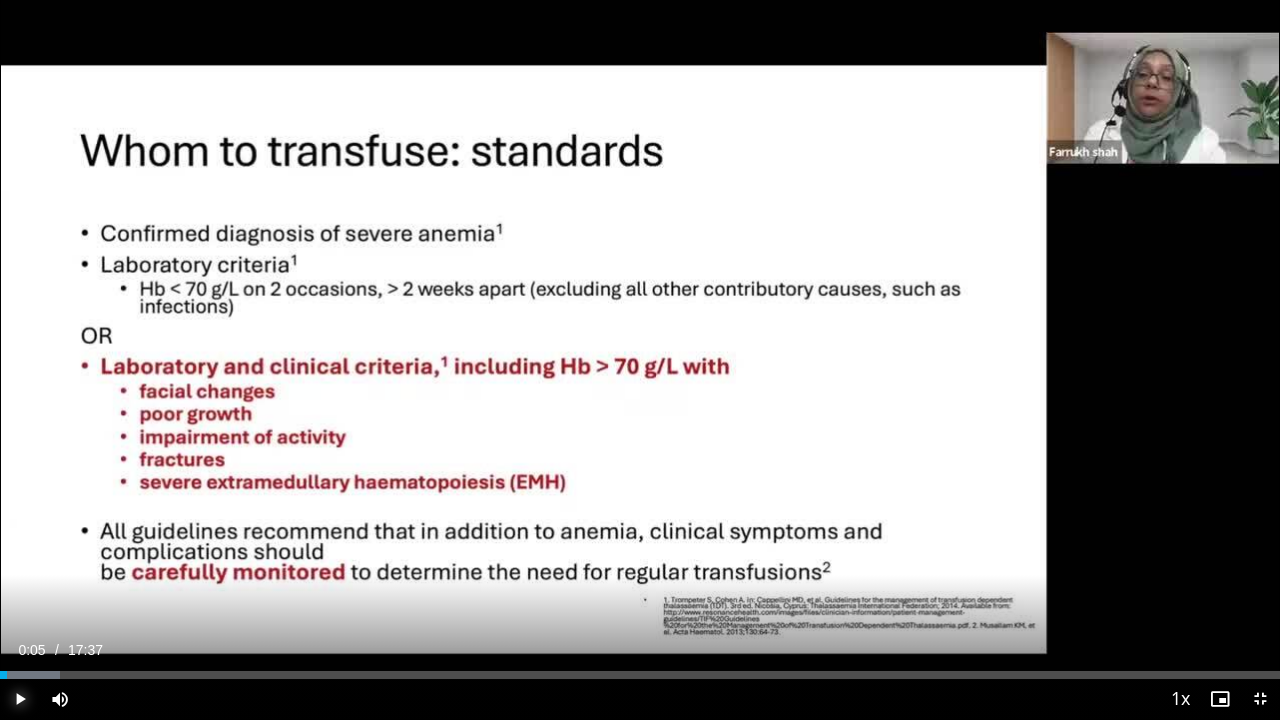 click at bounding box center (20, 699) 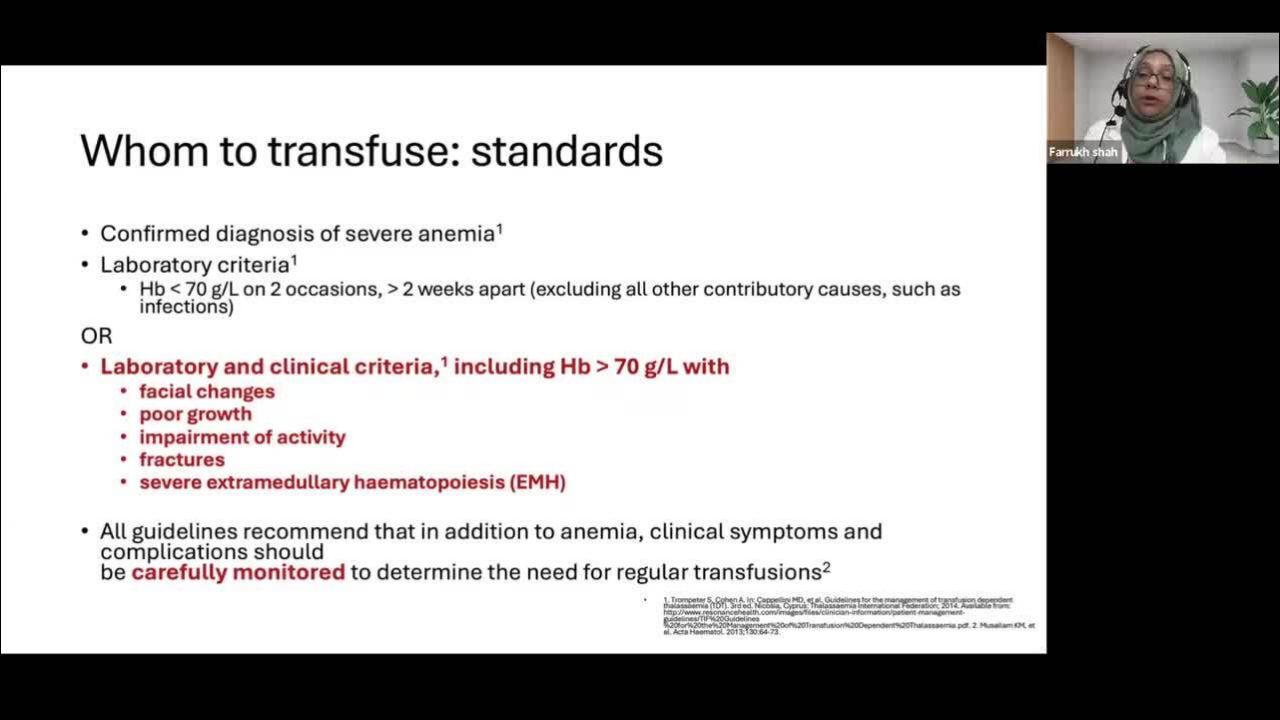 type 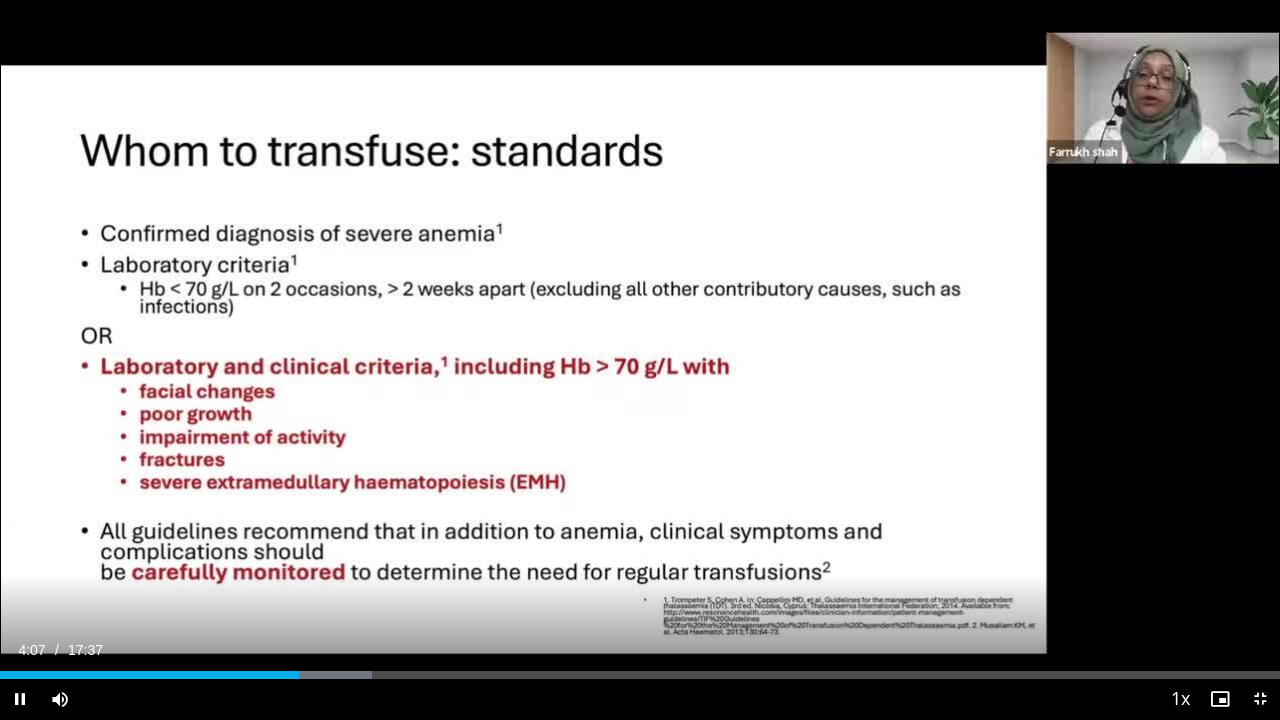 click on "10 seconds
Tap to unmute" at bounding box center [640, 359] 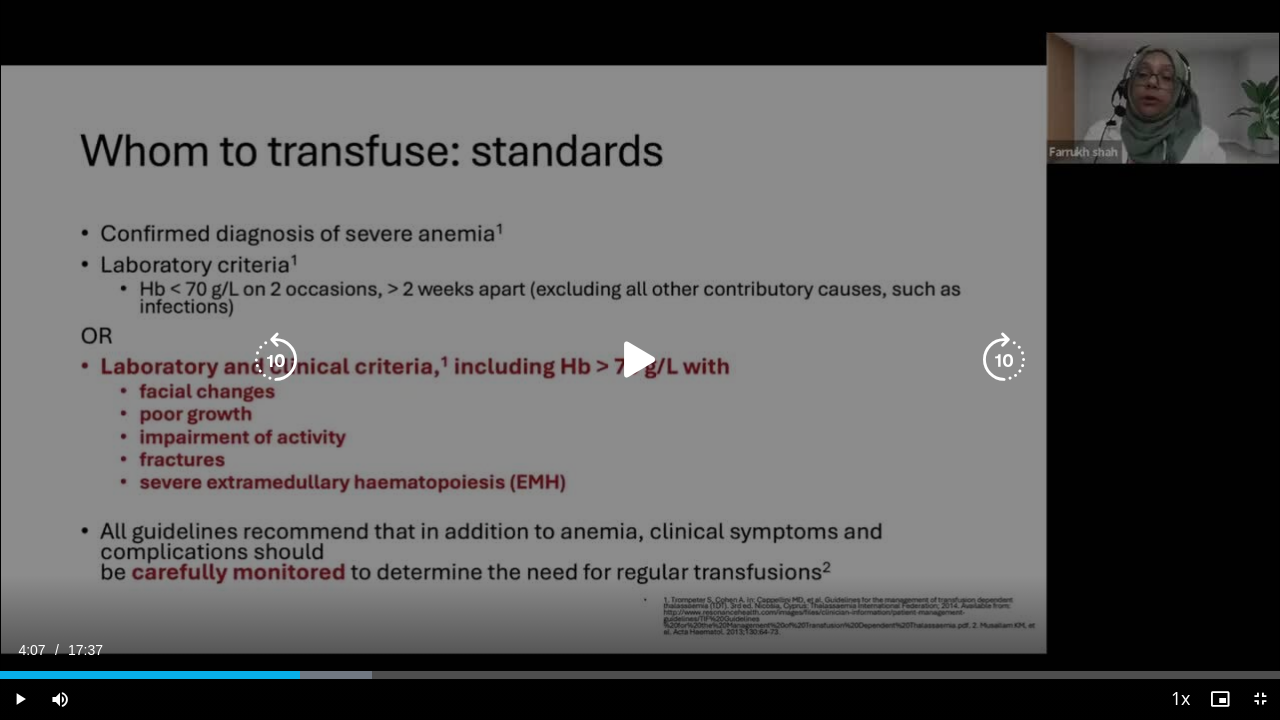 click at bounding box center [640, 360] 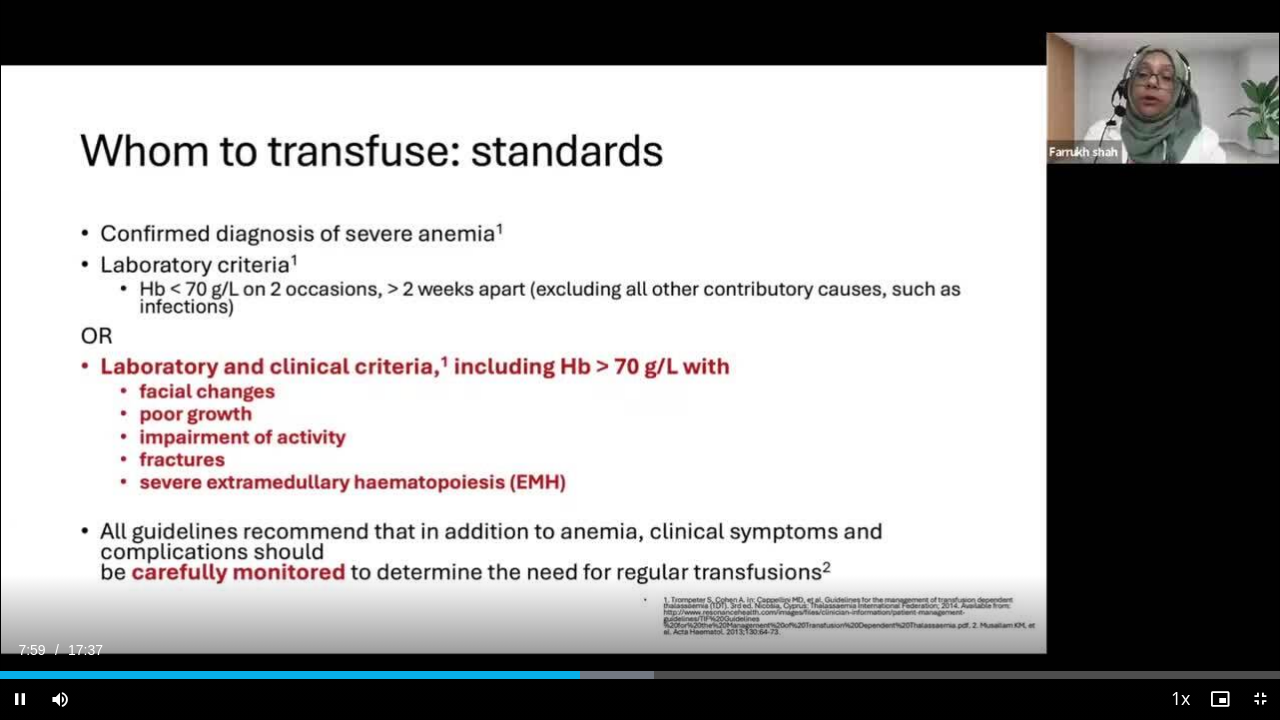 scroll, scrollTop: 120, scrollLeft: 0, axis: vertical 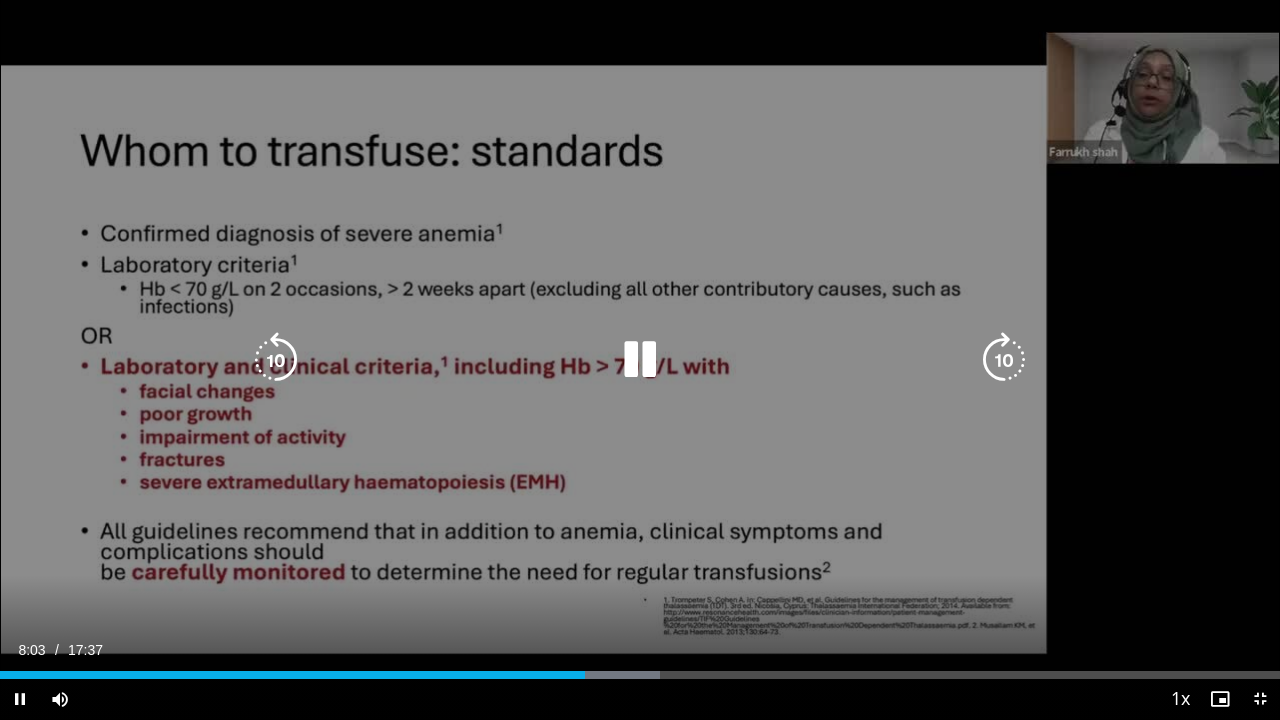 click on "10 seconds
Tap to unmute" at bounding box center [640, 359] 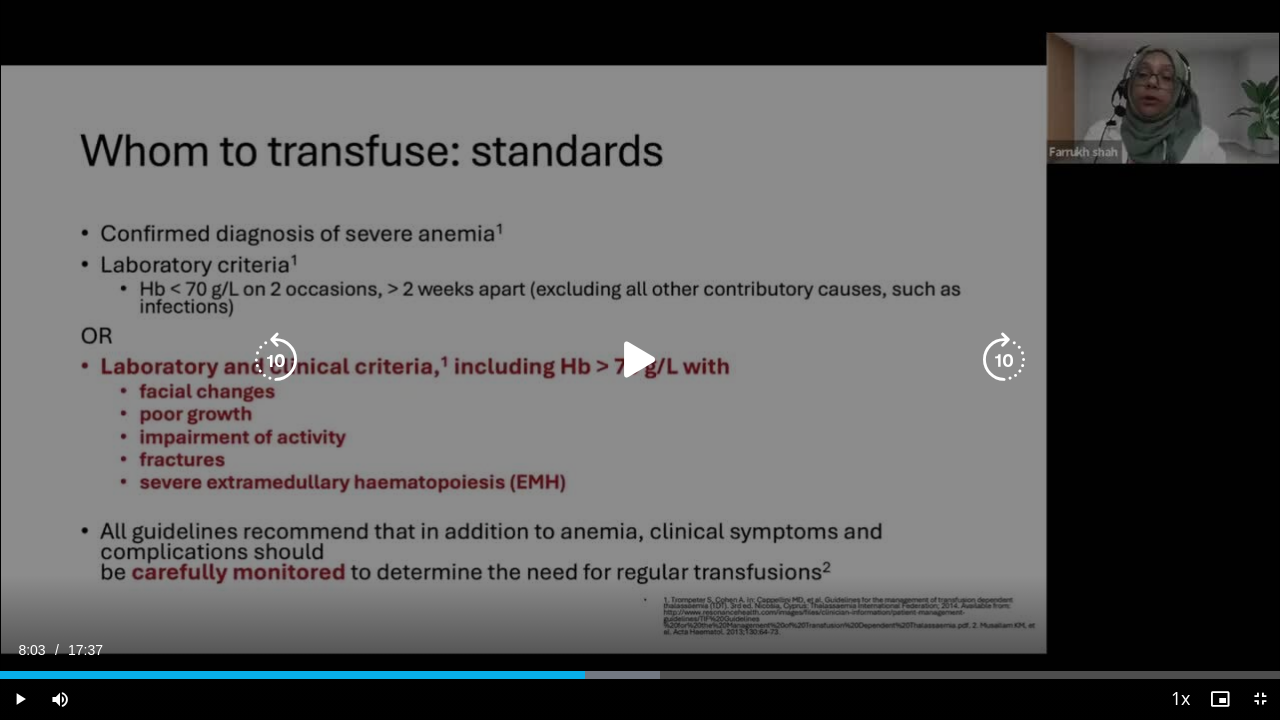 click at bounding box center [640, 360] 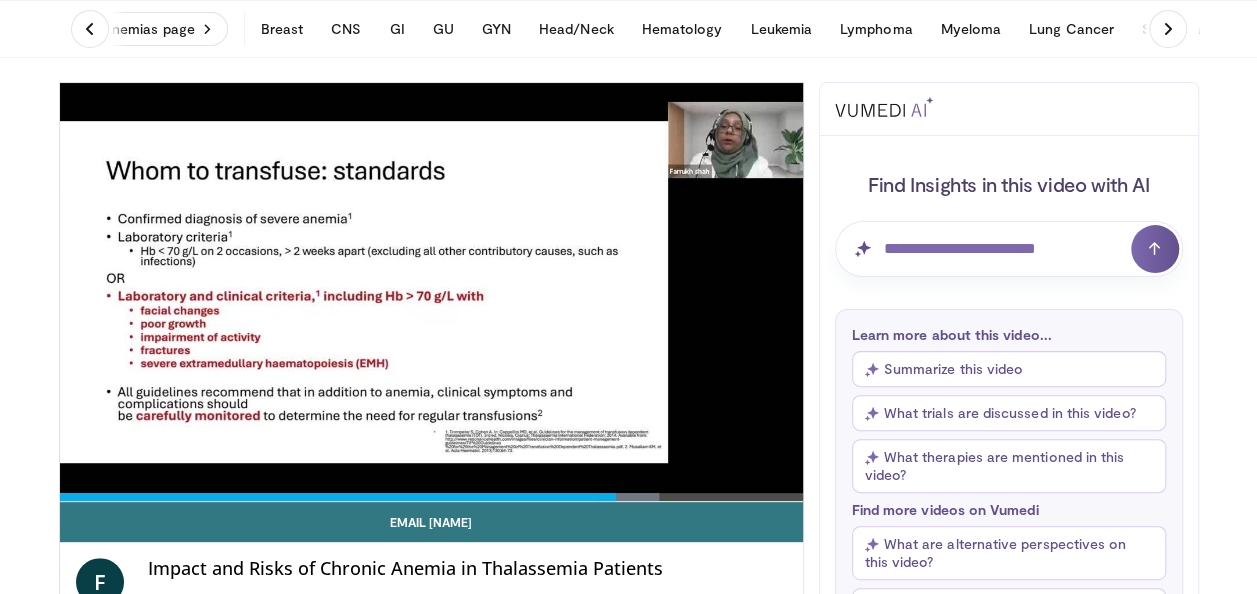 click on "10 seconds
Tap to unmute" at bounding box center [431, 292] 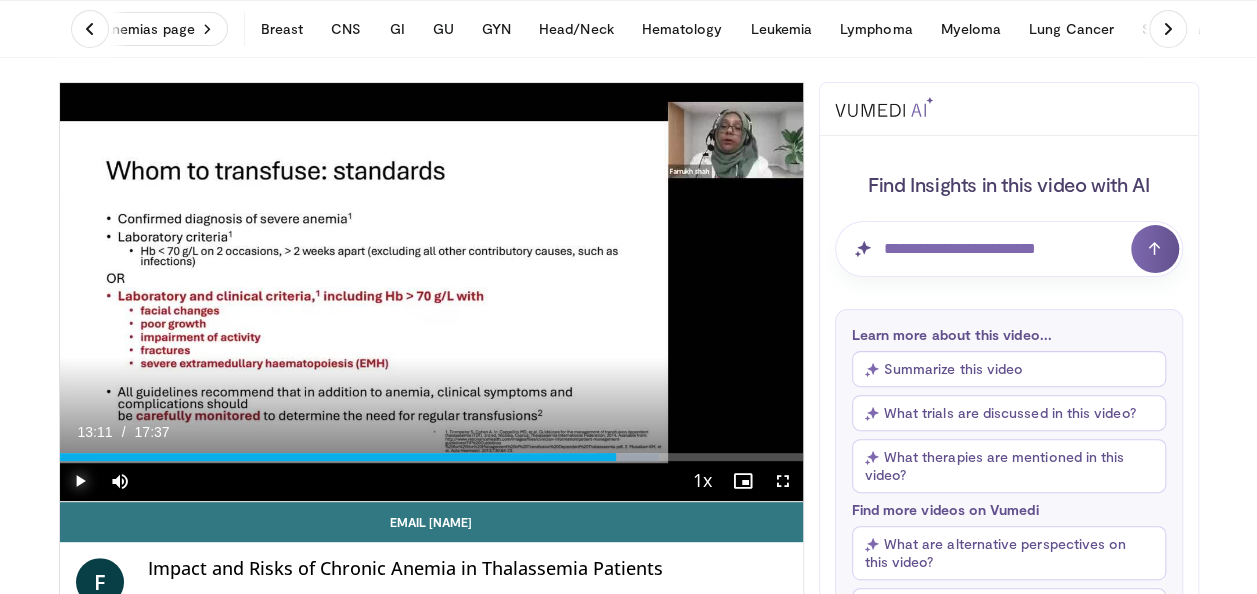 click at bounding box center (80, 481) 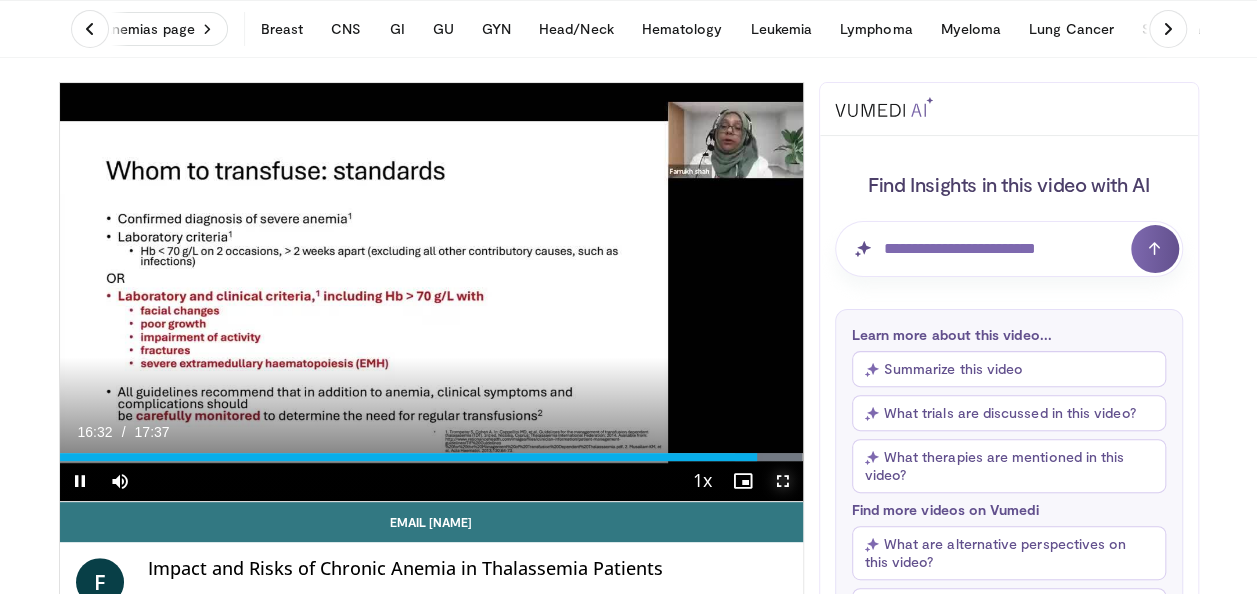 click at bounding box center (783, 481) 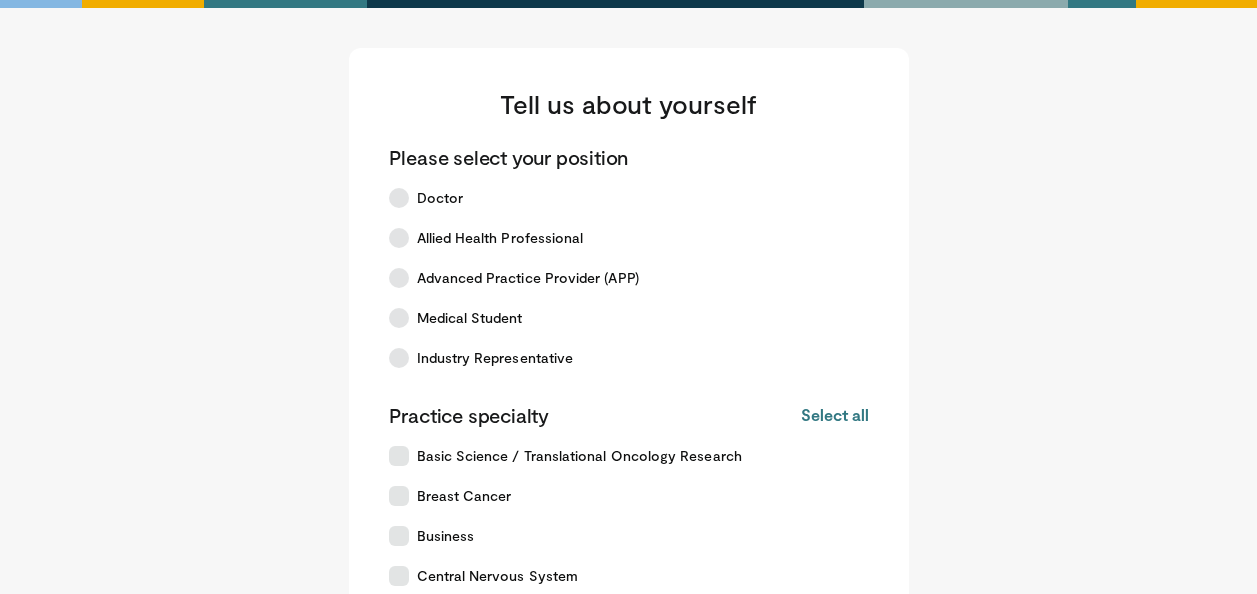 scroll, scrollTop: 0, scrollLeft: 0, axis: both 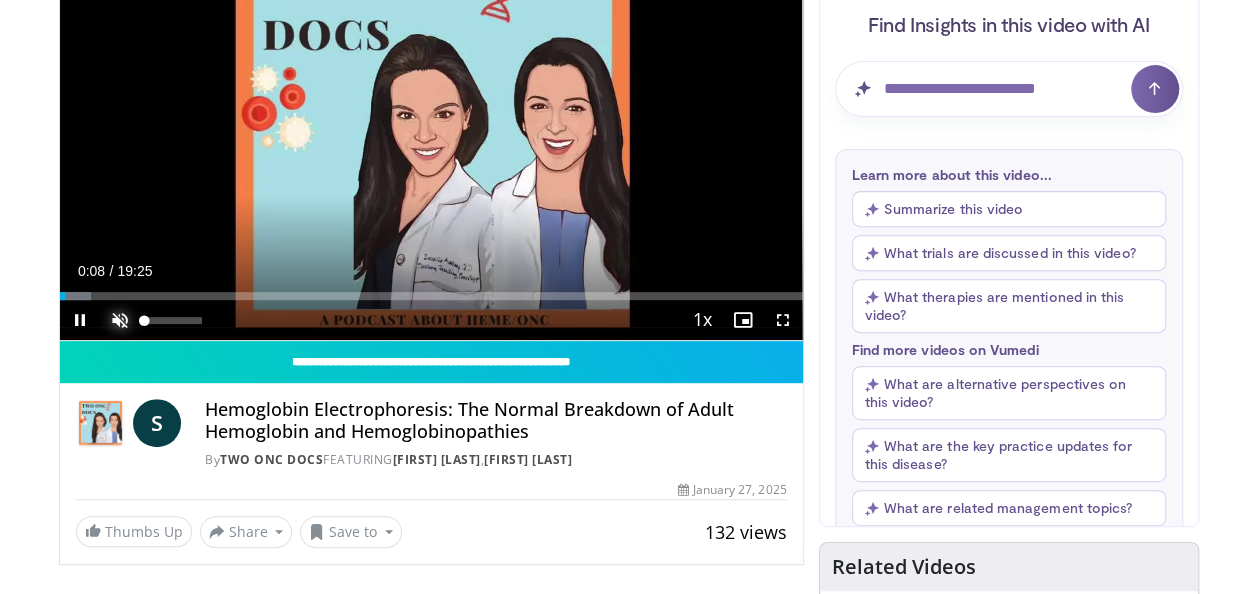 click at bounding box center (120, 320) 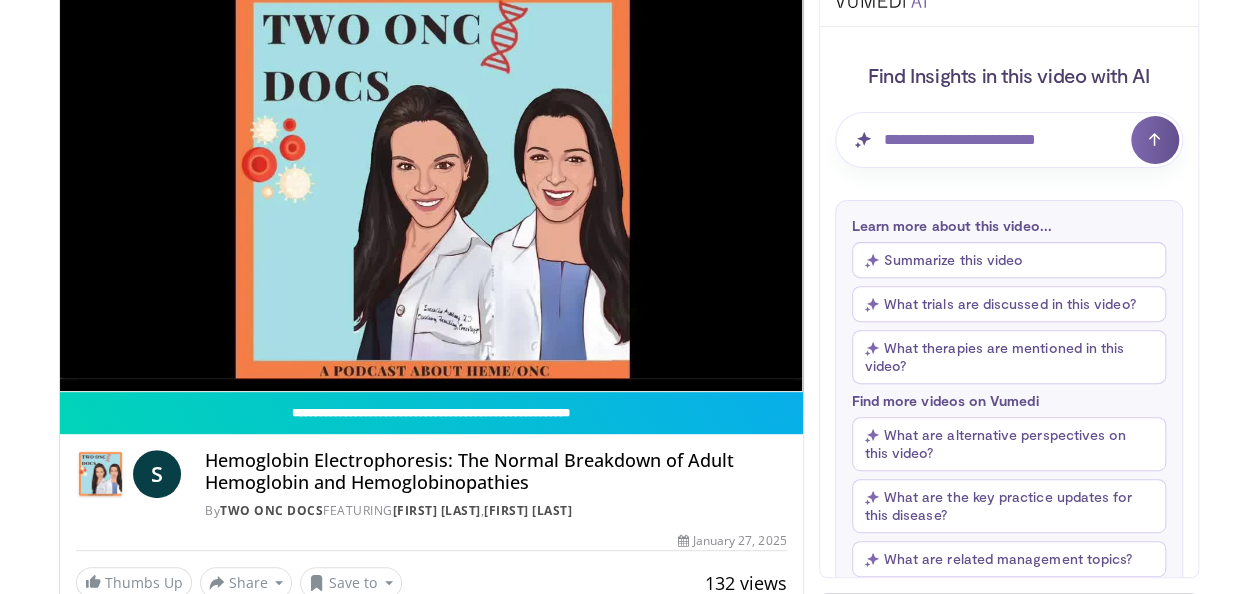 scroll, scrollTop: 200, scrollLeft: 0, axis: vertical 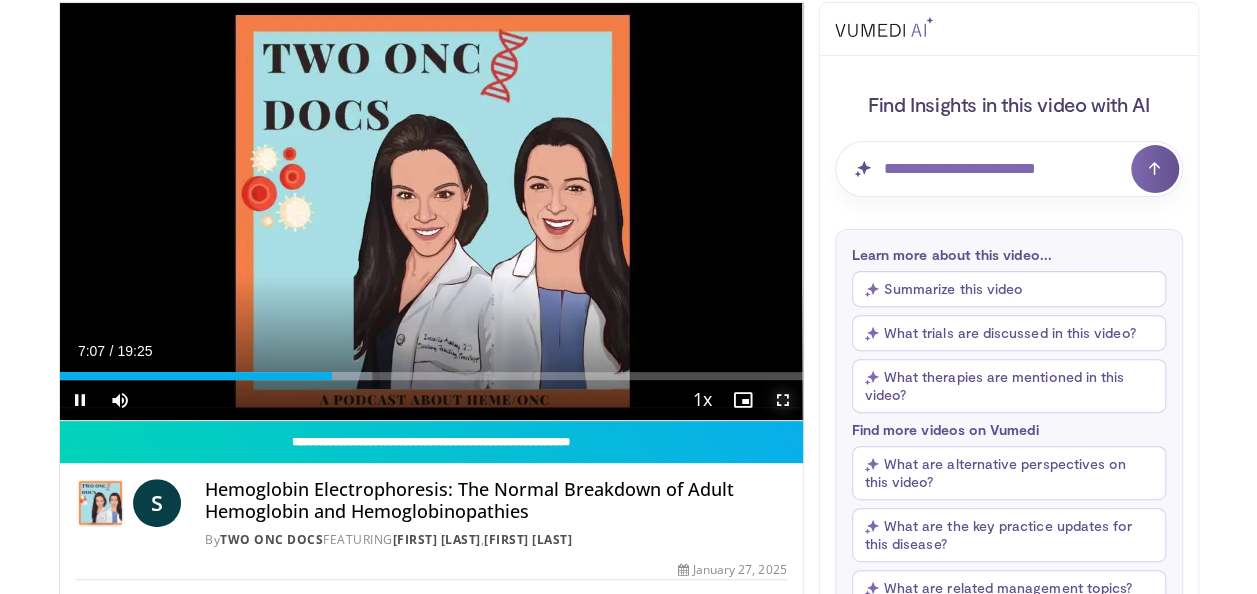 click at bounding box center (783, 400) 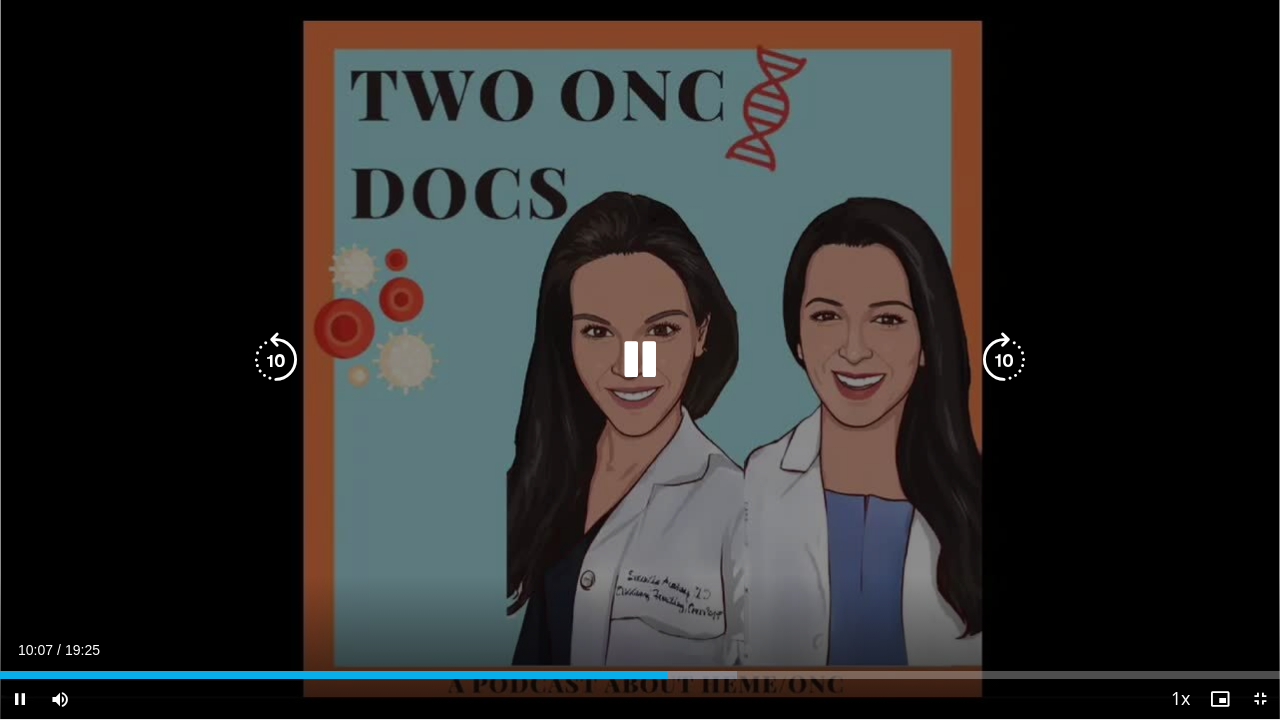click at bounding box center [640, 360] 